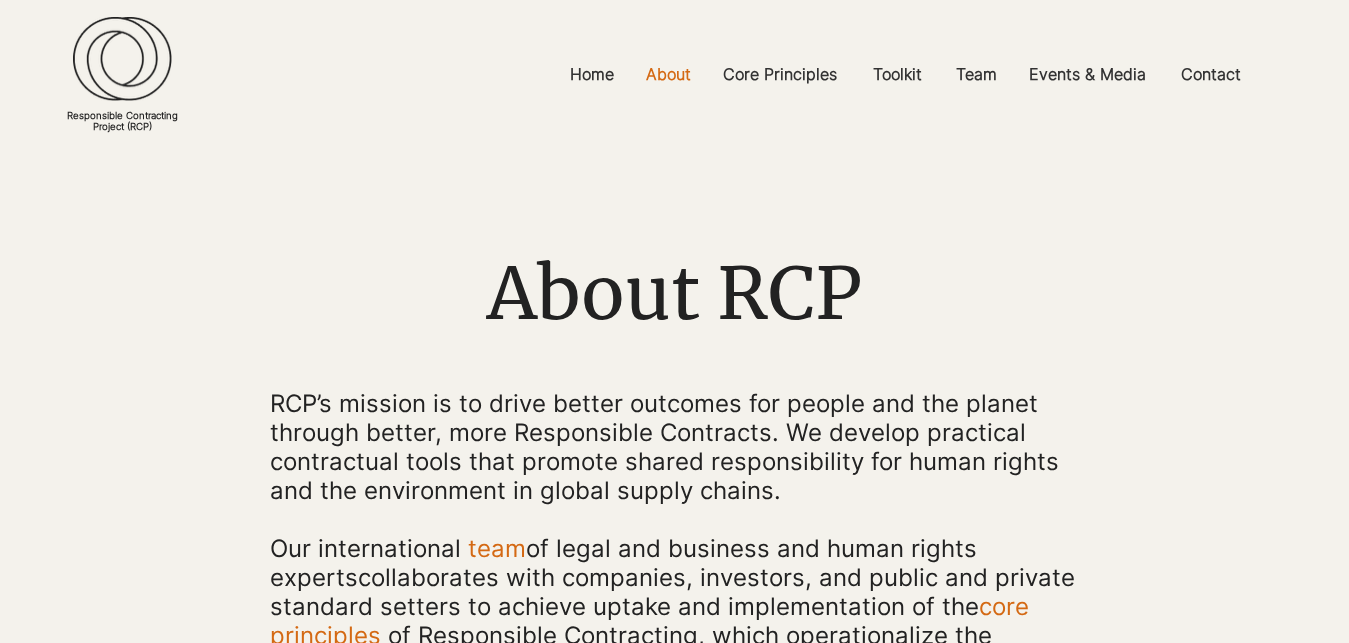 scroll, scrollTop: 0, scrollLeft: 0, axis: both 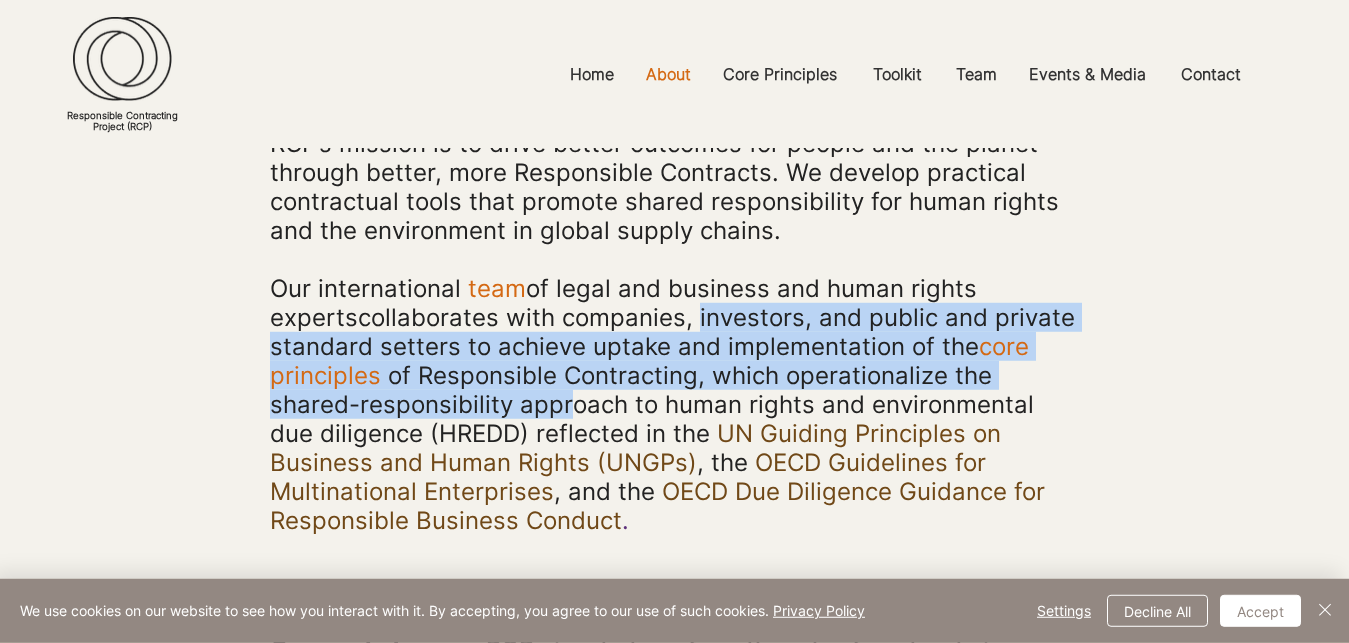 drag, startPoint x: 602, startPoint y: 333, endPoint x: 571, endPoint y: 421, distance: 93.30059 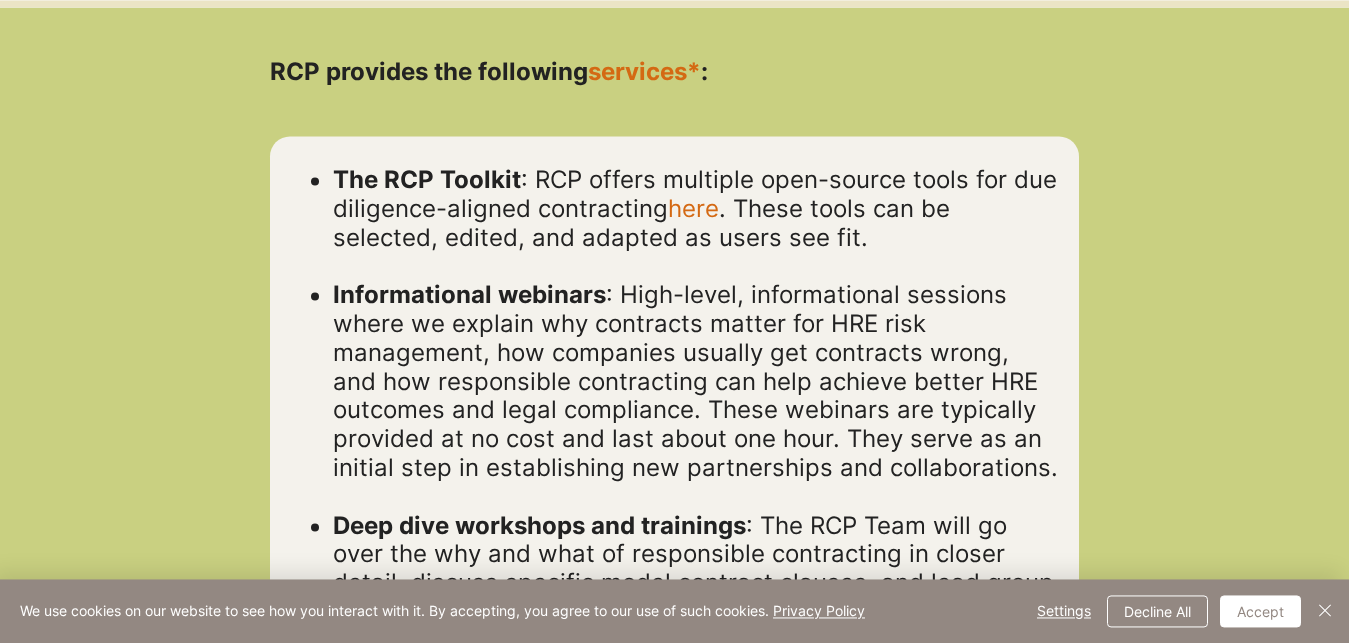 scroll, scrollTop: 1637, scrollLeft: 0, axis: vertical 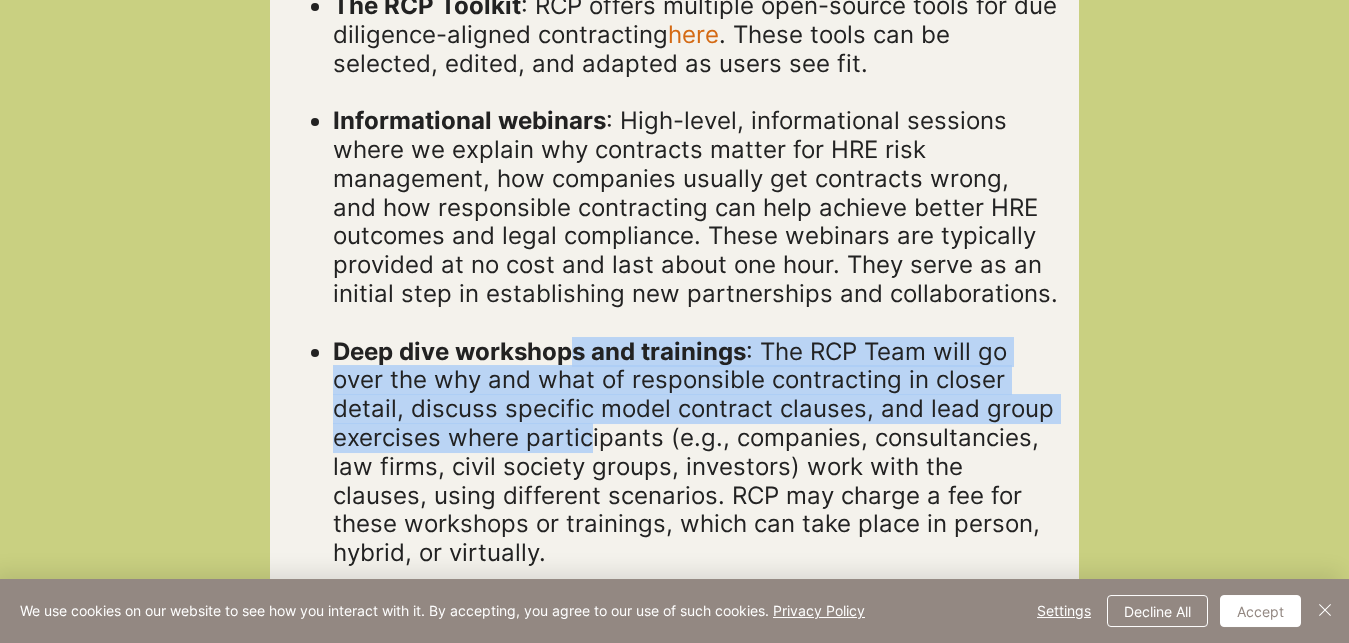 drag, startPoint x: 569, startPoint y: 345, endPoint x: 587, endPoint y: 446, distance: 102.59142 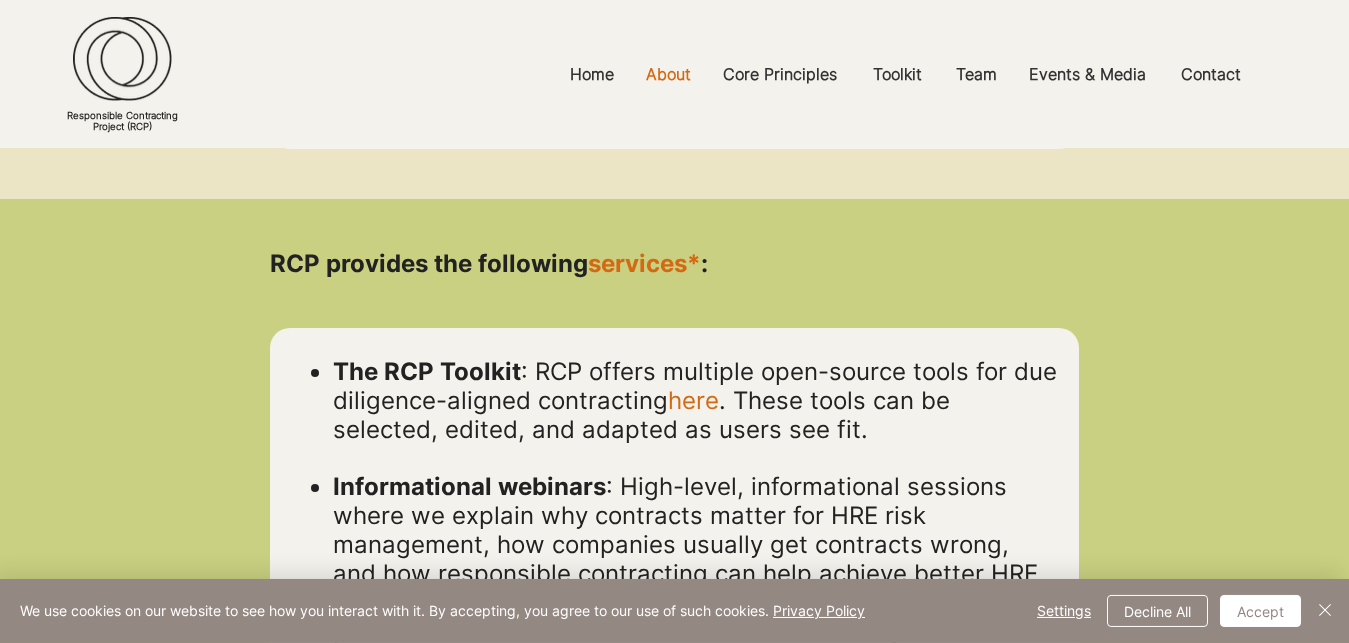 scroll, scrollTop: 1248, scrollLeft: 0, axis: vertical 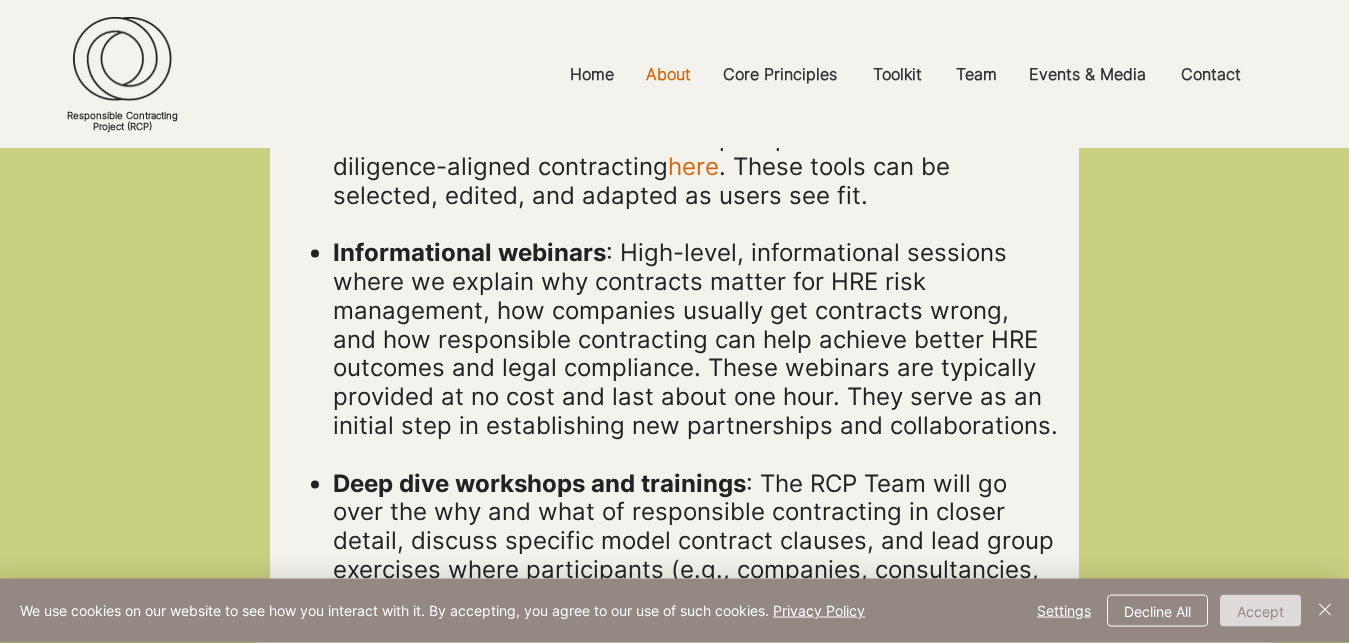 click on "Accept" at bounding box center (1260, 611) 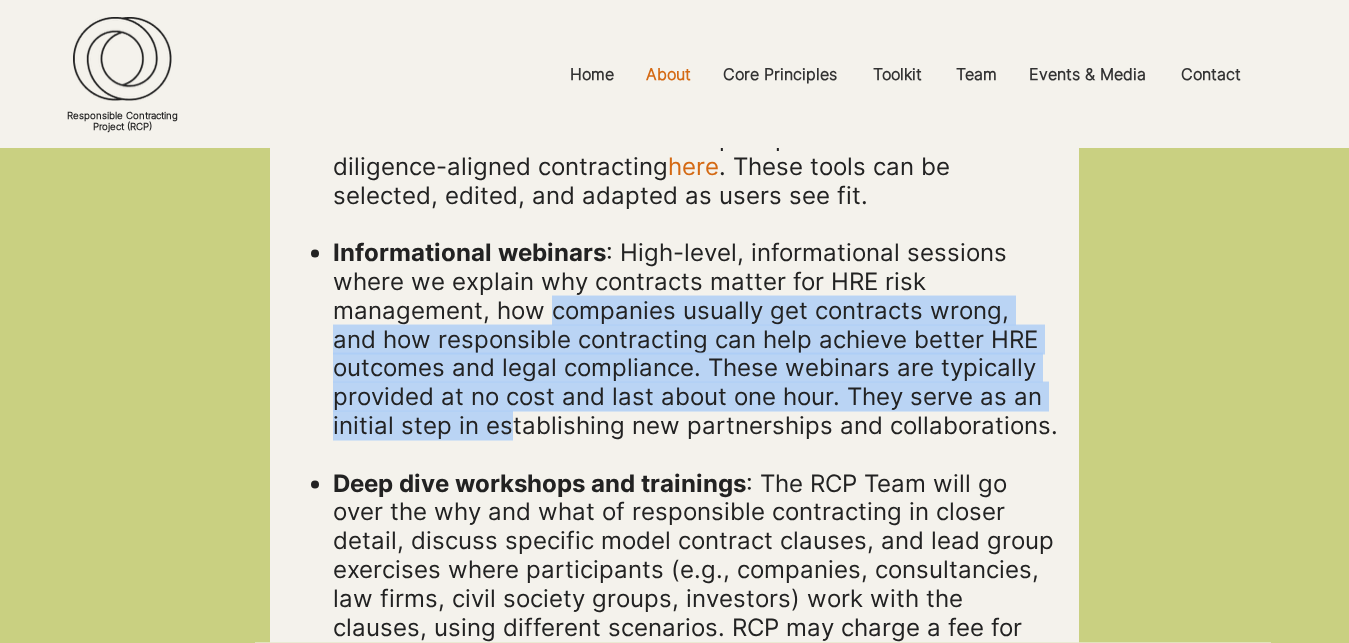 drag, startPoint x: 549, startPoint y: 310, endPoint x: 505, endPoint y: 437, distance: 134.4061 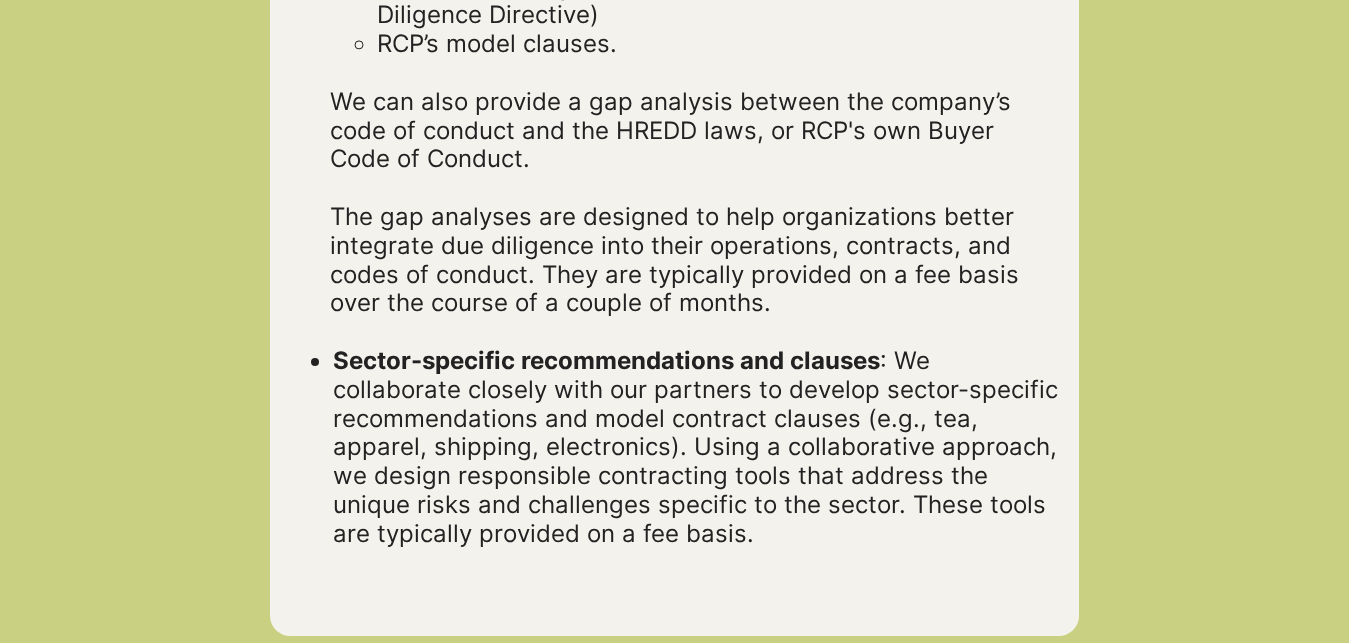 scroll, scrollTop: 2437, scrollLeft: 0, axis: vertical 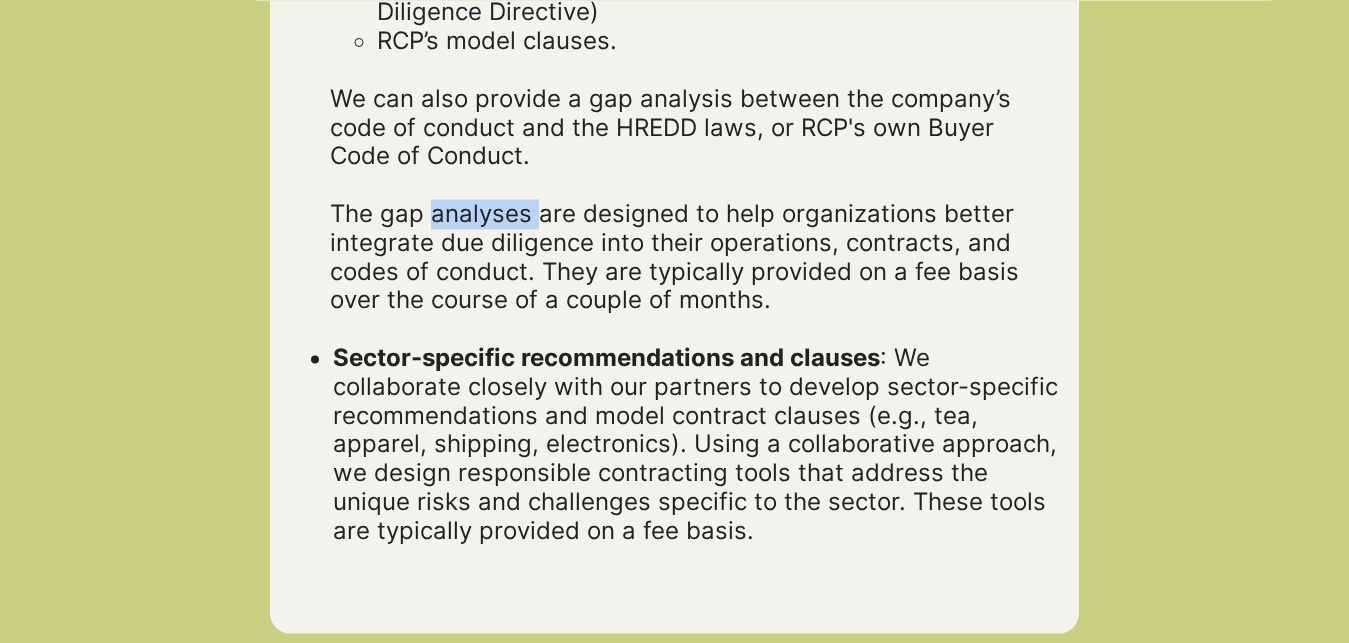 click on "The gap analyses are designed to help organizations better integrate due diligence into their operations, contracts, and codes of conduct. They are typically provided on a fee basis over the course of a couple of months." at bounding box center [674, 256] 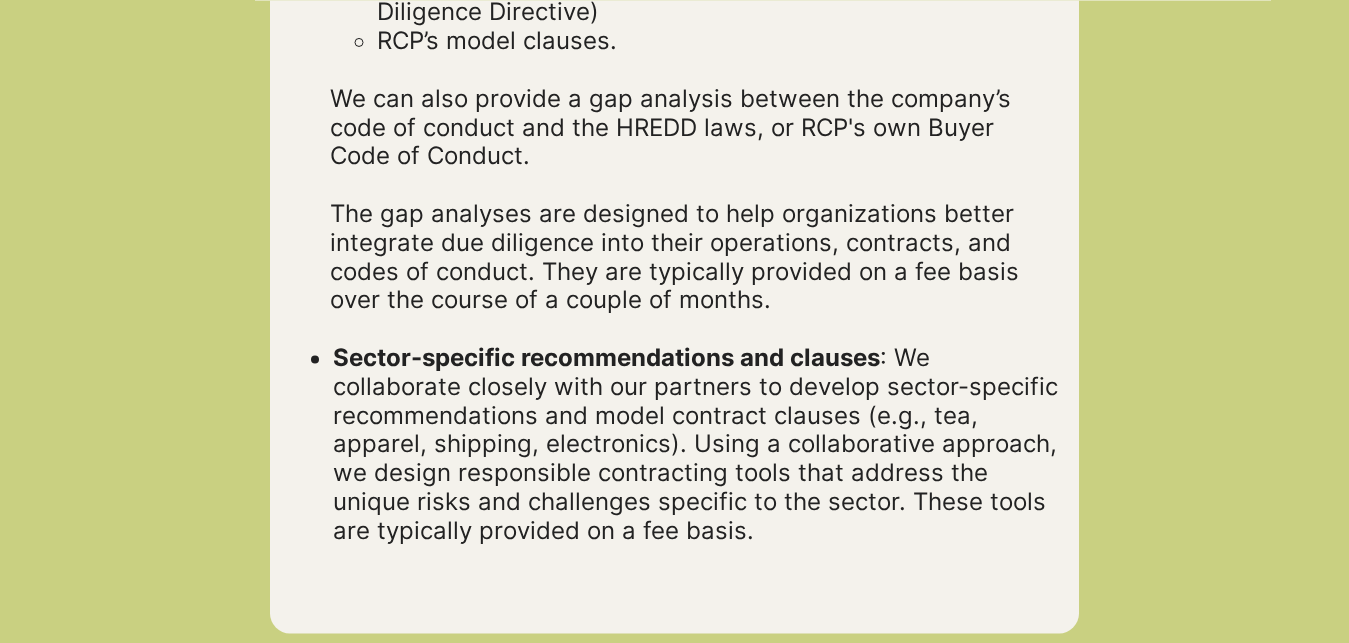 click on "The gap analyses are designed to help organizations better integrate due diligence into their operations, contracts, and codes of conduct. They are typically provided on a fee basis over the course of a couple of months." at bounding box center [674, 256] 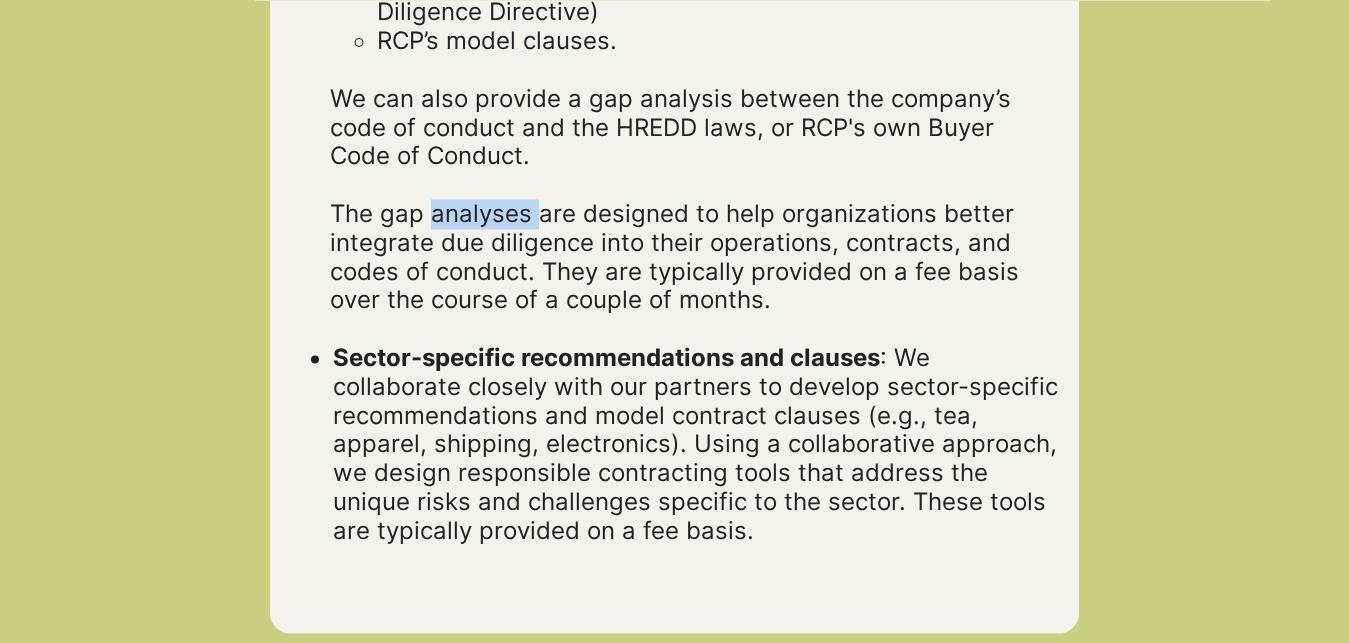 click on "The gap analyses are designed to help organizations better integrate due diligence into their operations, contracts, and codes of conduct. They are typically provided on a fee basis over the course of a couple of months." at bounding box center [674, 256] 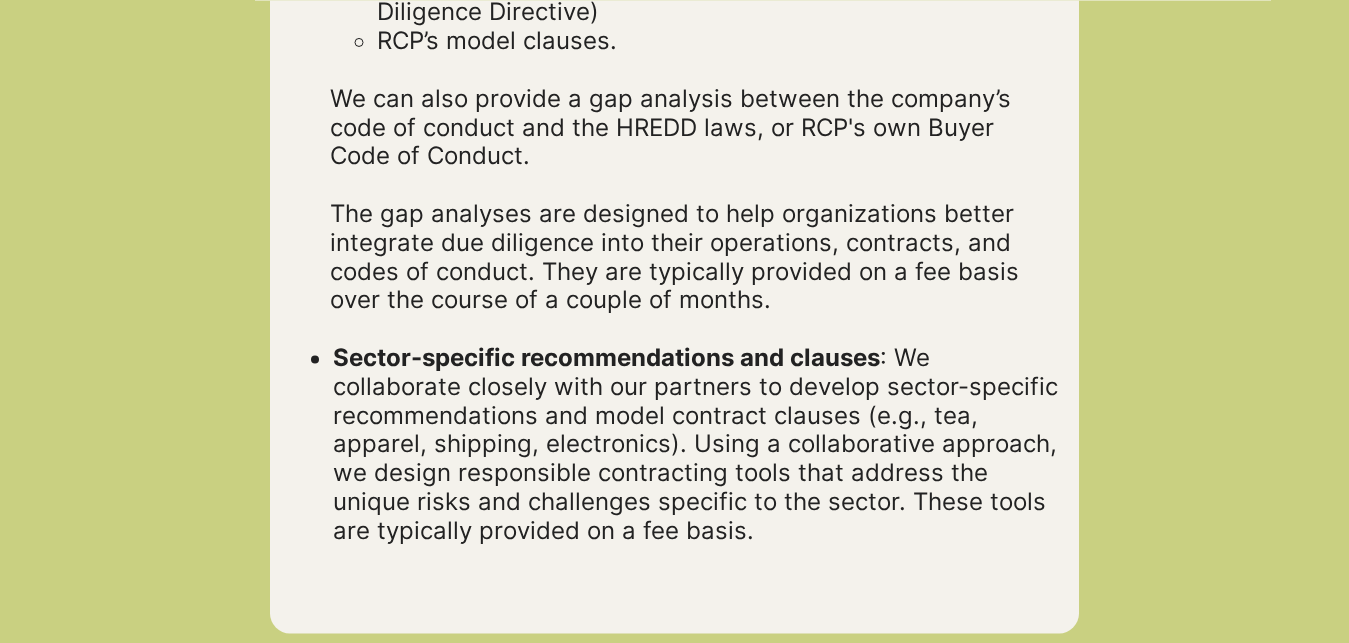 click on "The gap analyses are designed to help organizations better integrate due diligence into their operations, contracts, and codes of conduct. They are typically provided on a fee basis over the course of a couple of months." at bounding box center (674, 256) 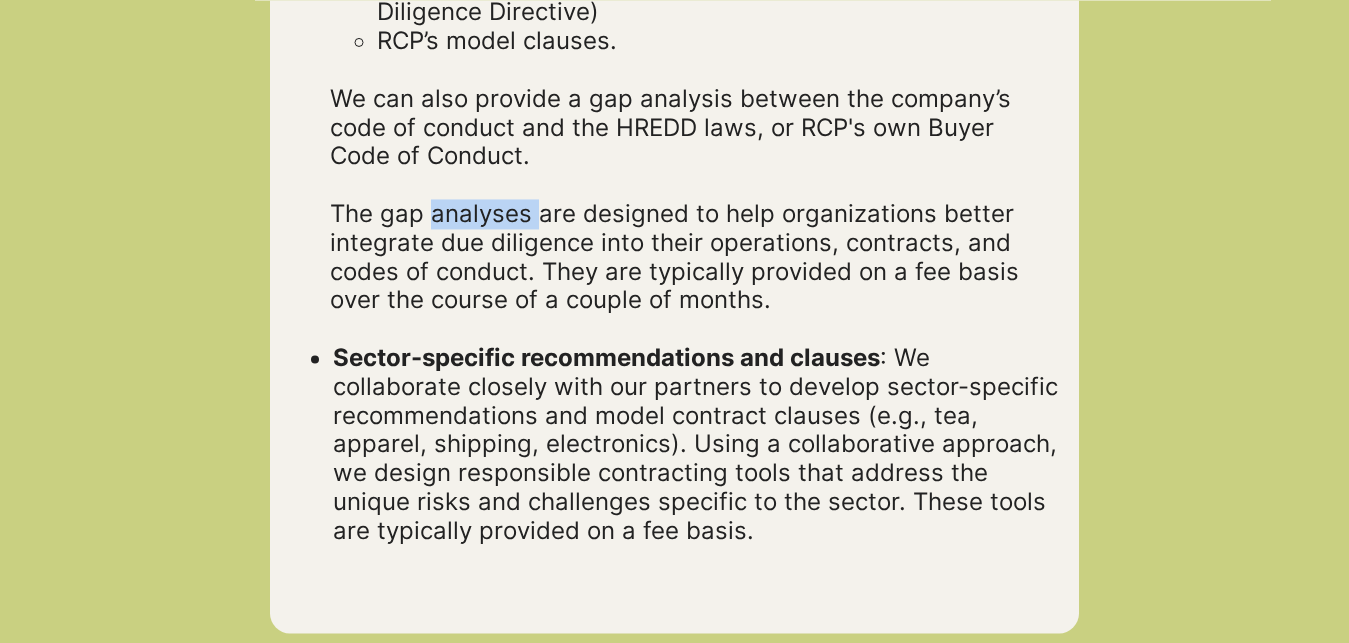 click on "The gap analyses are designed to help organizations better integrate due diligence into their operations, contracts, and codes of conduct. They are typically provided on a fee basis over the course of a couple of months." at bounding box center (674, 256) 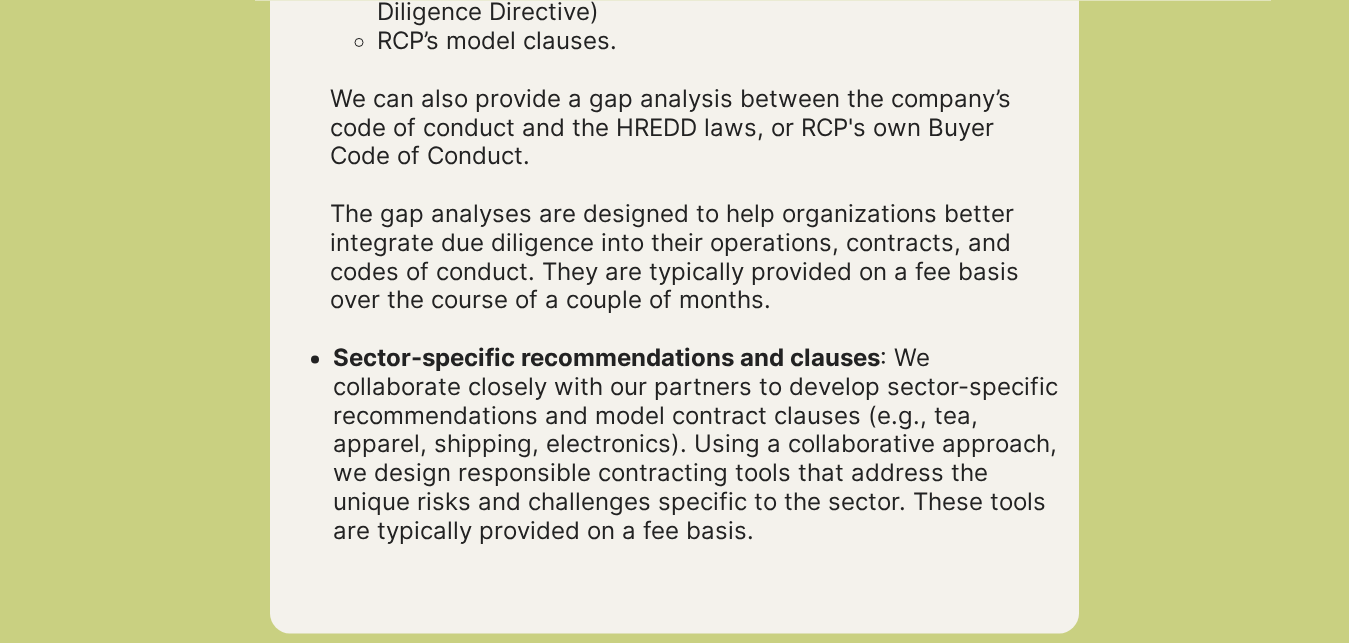 click on "The gap analyses are designed to help organizations better integrate due diligence into their operations, contracts, and codes of conduct. They are typically provided on a fee basis over the course of a couple of months." at bounding box center [674, 256] 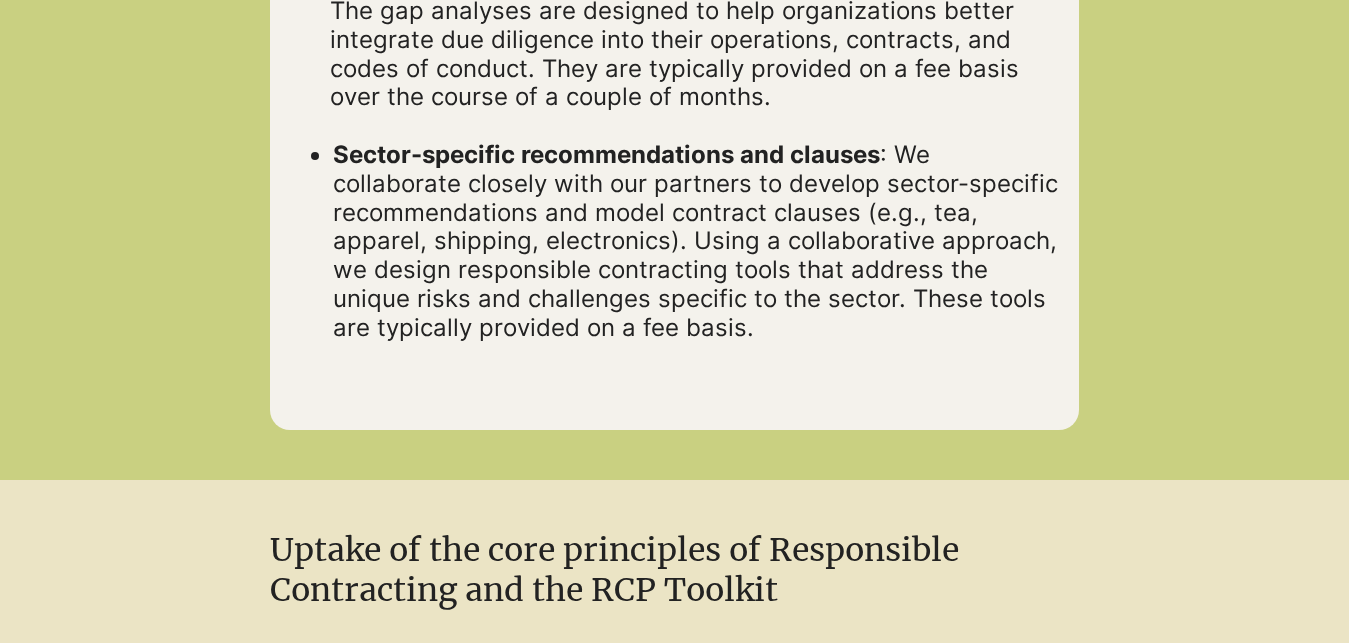 scroll, scrollTop: 2641, scrollLeft: 0, axis: vertical 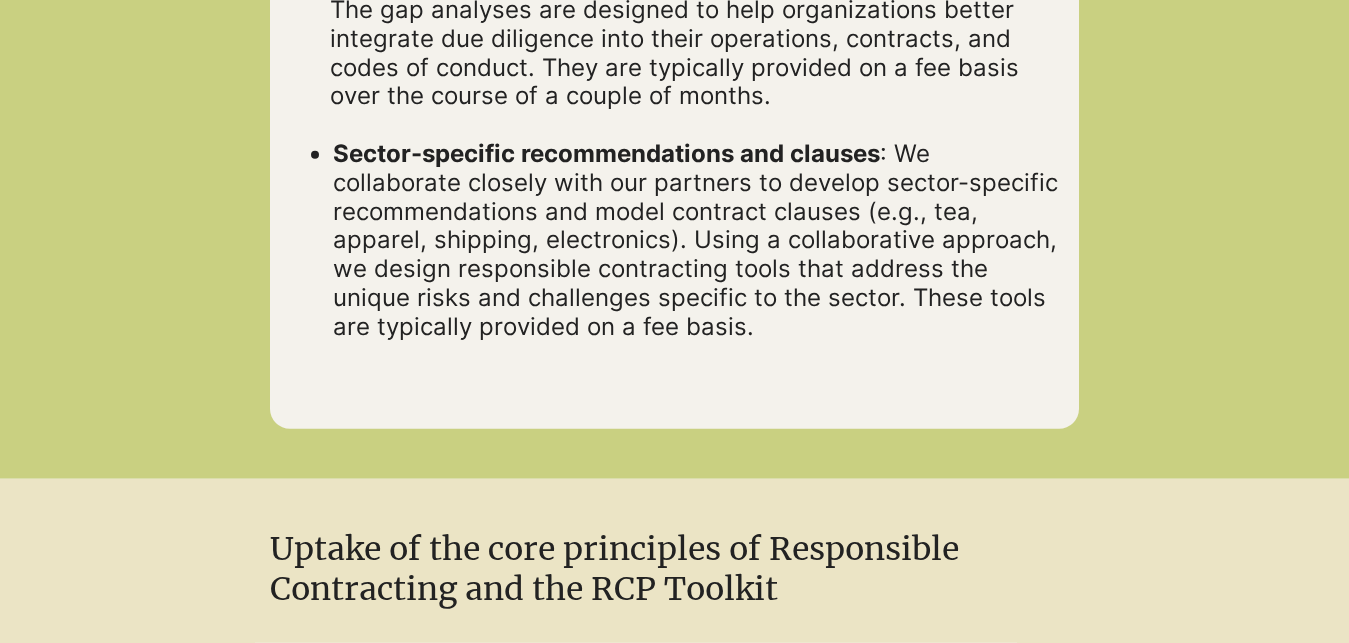 click on "Sector-specific recommendations and clauses : We collaborate closely with our partners to develop sector-specific recommendations and model contract clauses (e.g., tea, apparel, shipping, electronics). Using a collaborative approach, we design responsible contracting tools that address the unique risks and challenges specific to the sector. These tools are typically provided on a fee basis." at bounding box center (695, 240) 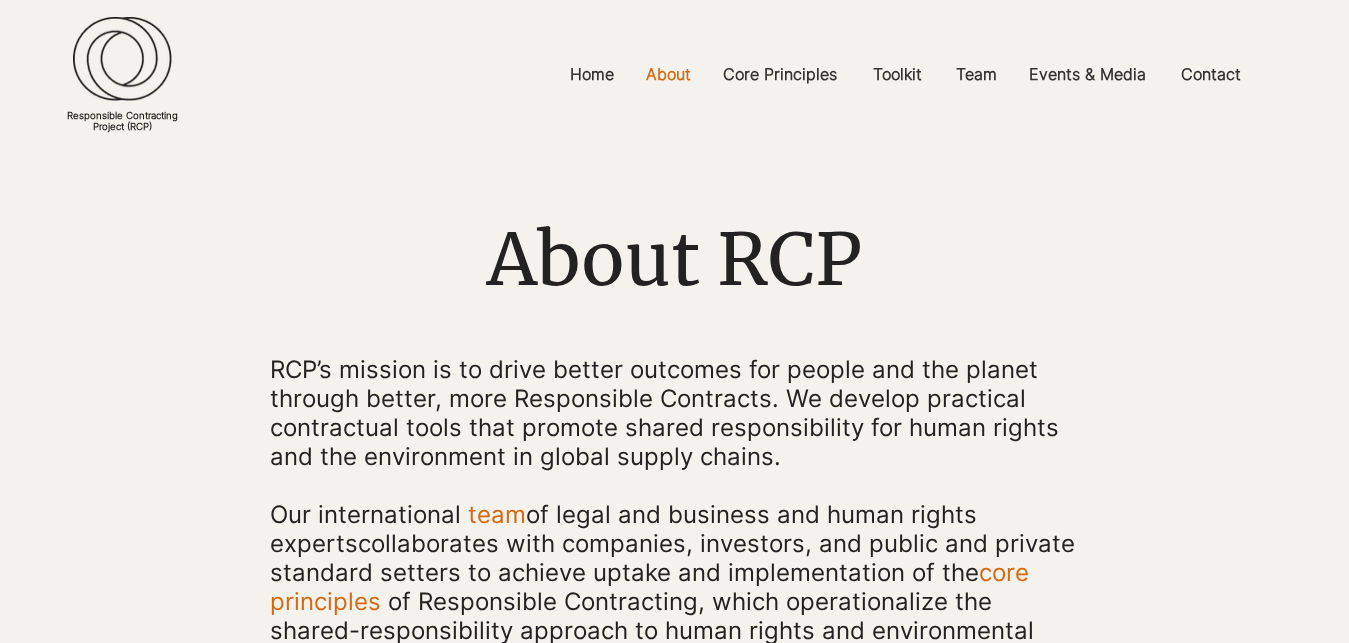 scroll, scrollTop: 15, scrollLeft: 0, axis: vertical 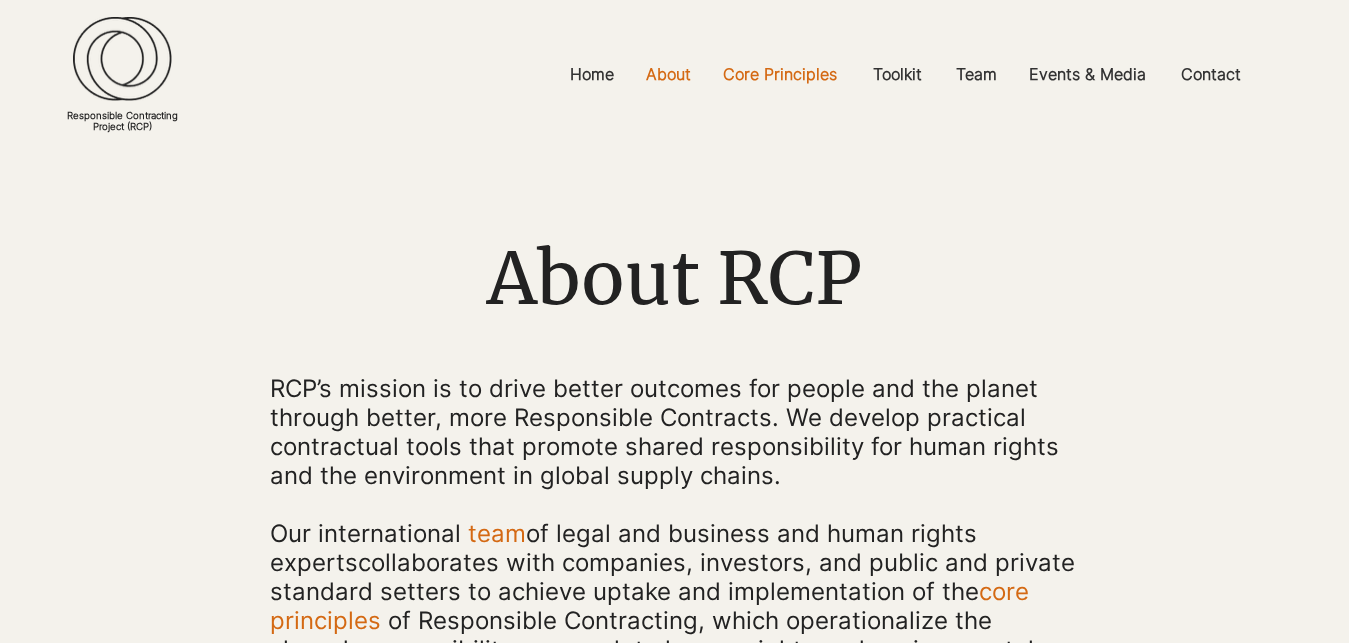 click on "Core Principles" at bounding box center (780, 74) 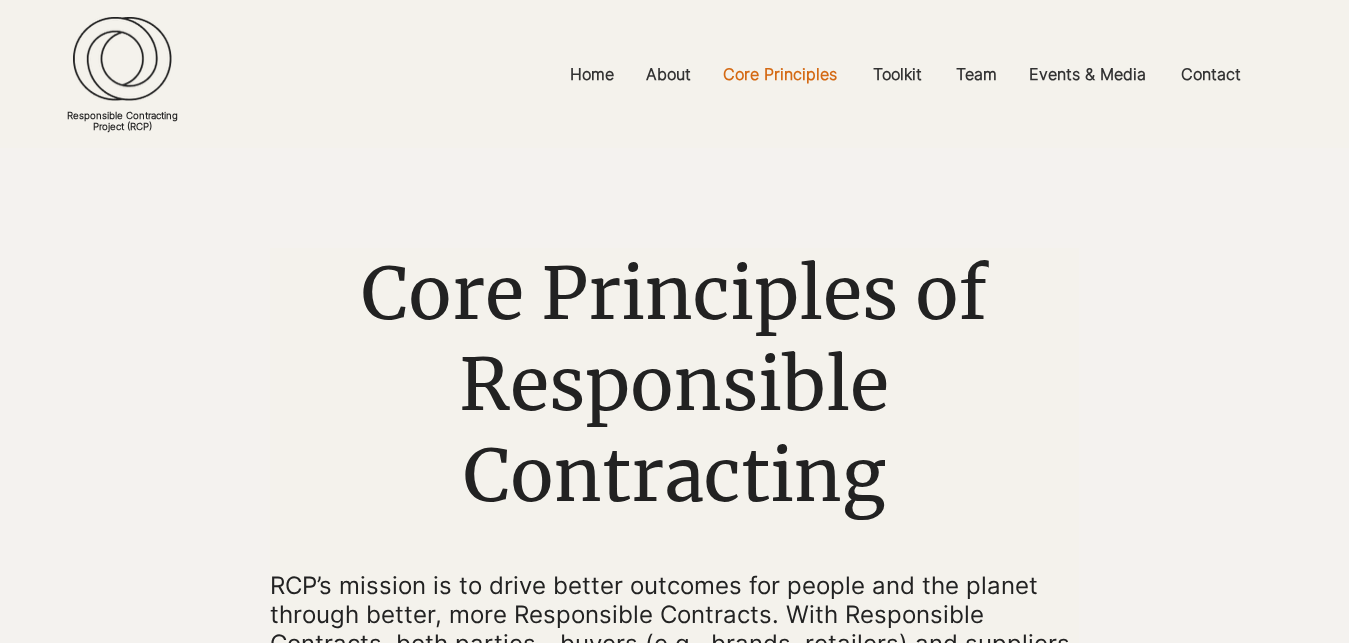 click at bounding box center (674, 74) 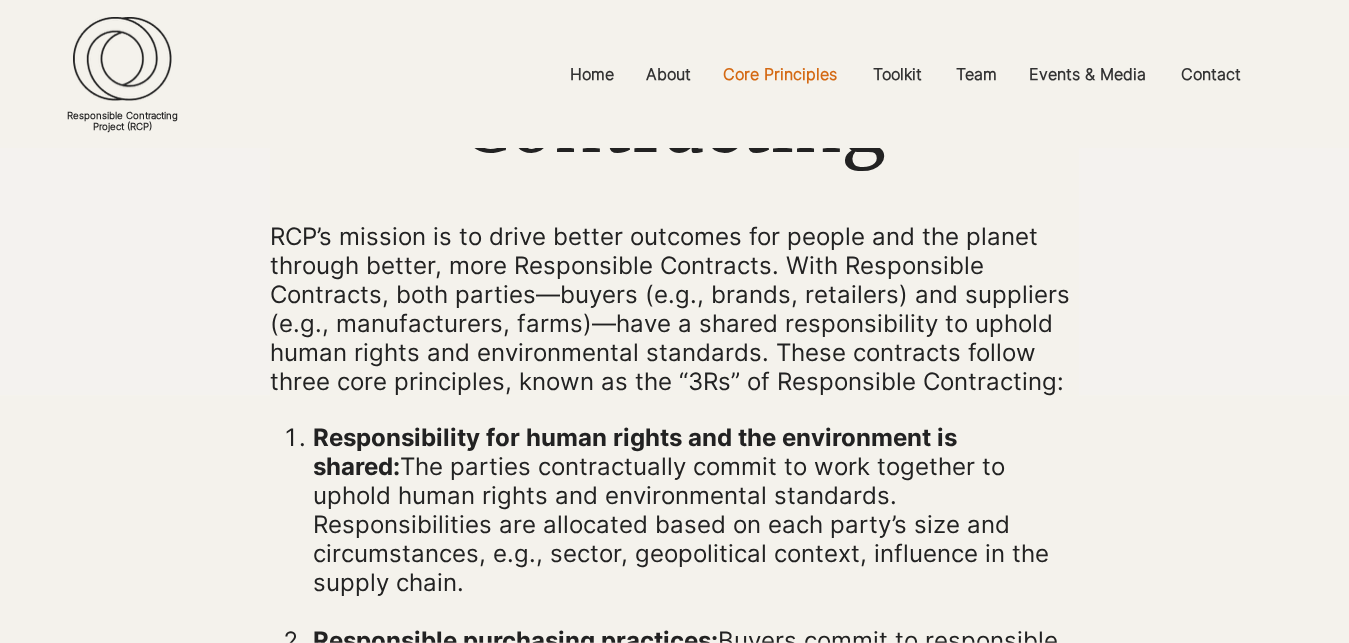 scroll, scrollTop: 351, scrollLeft: 0, axis: vertical 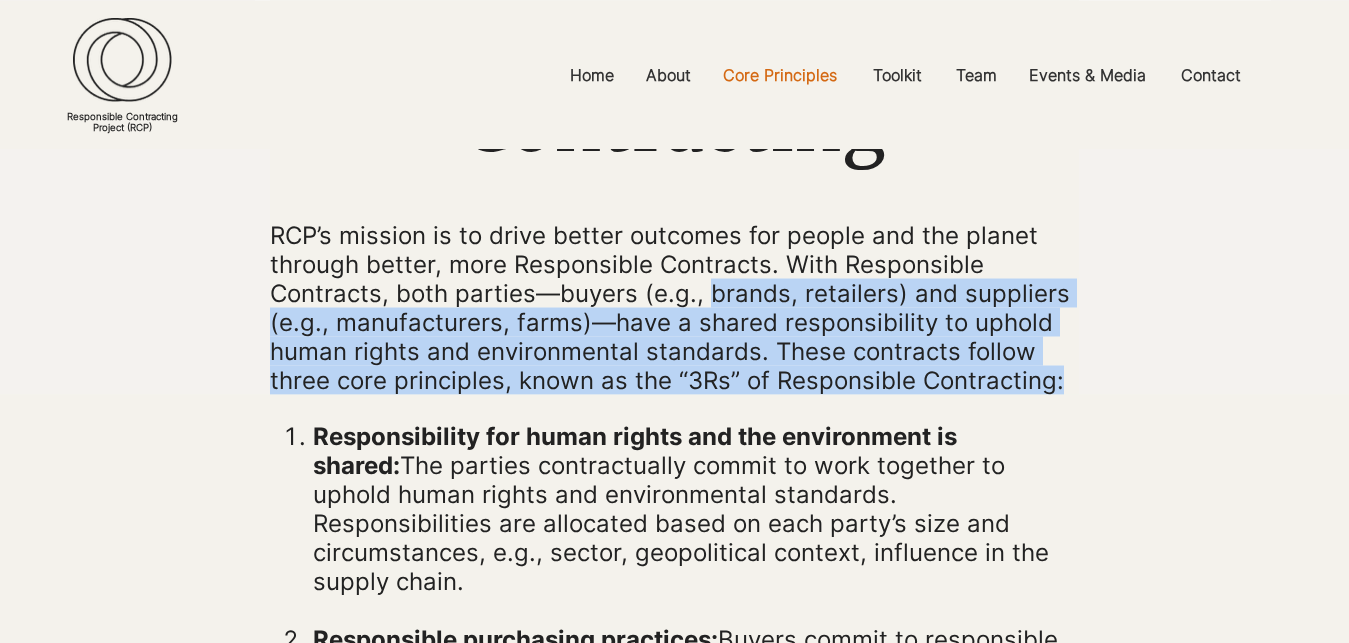 drag, startPoint x: 705, startPoint y: 307, endPoint x: 630, endPoint y: 416, distance: 132.31024 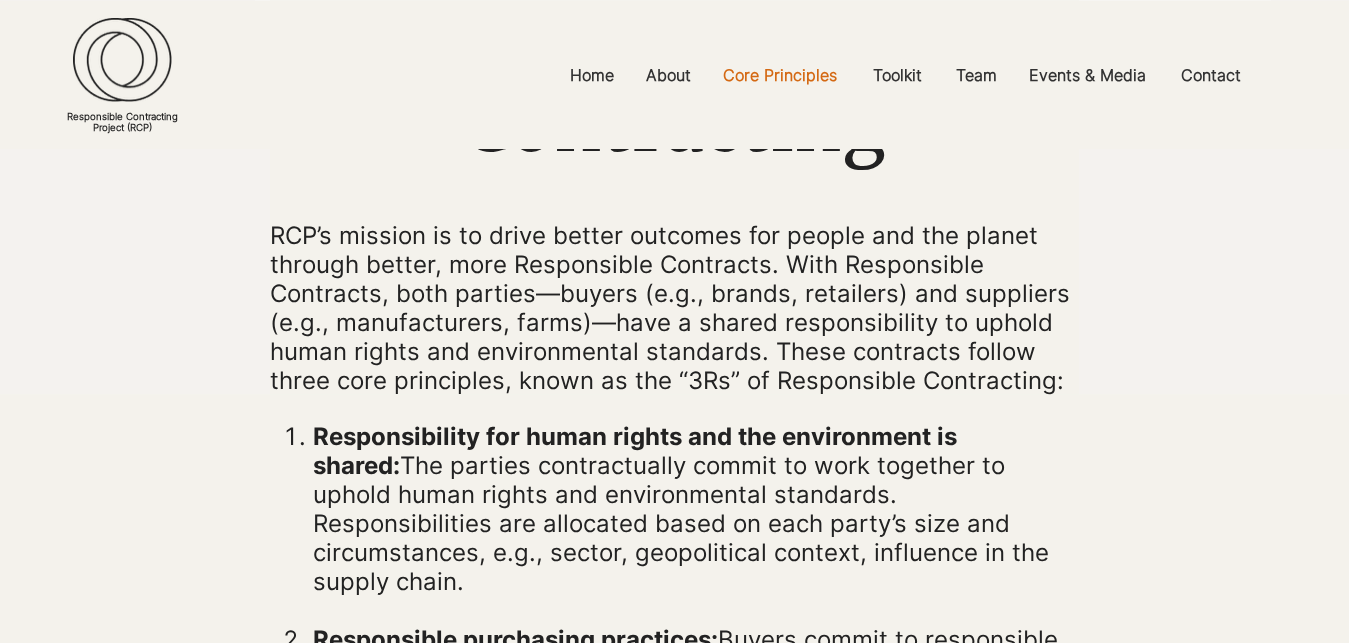 click at bounding box center [674, 725] 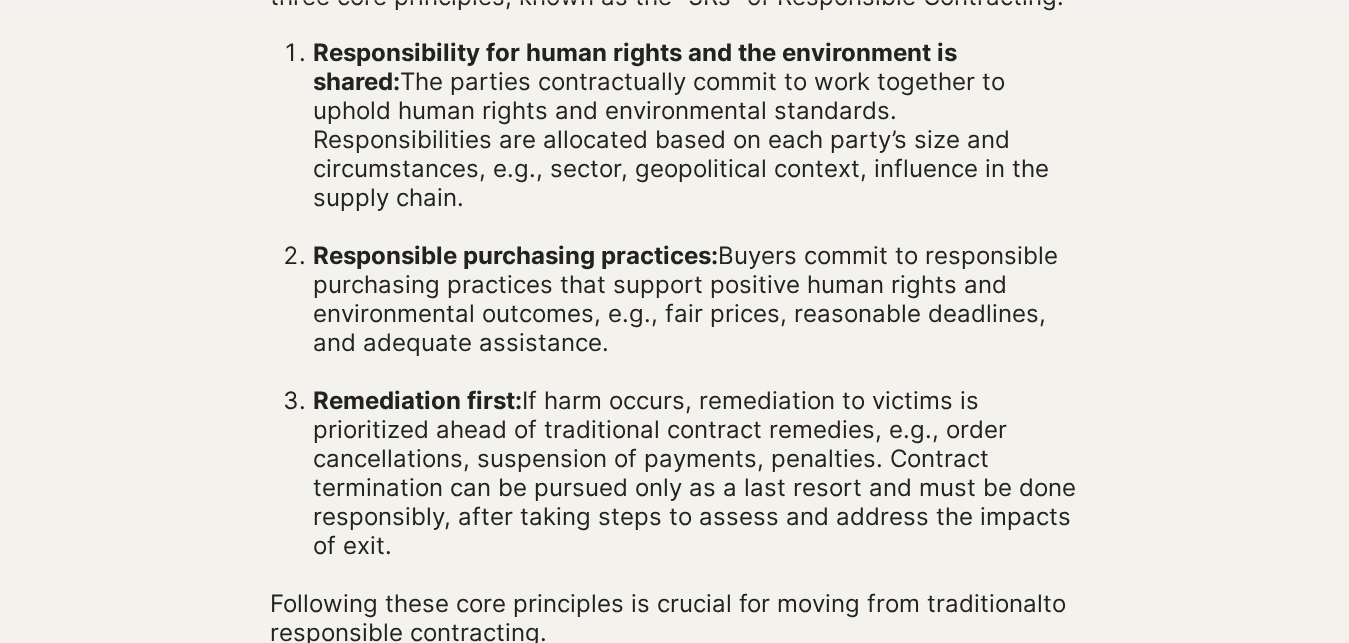 scroll, scrollTop: 737, scrollLeft: 0, axis: vertical 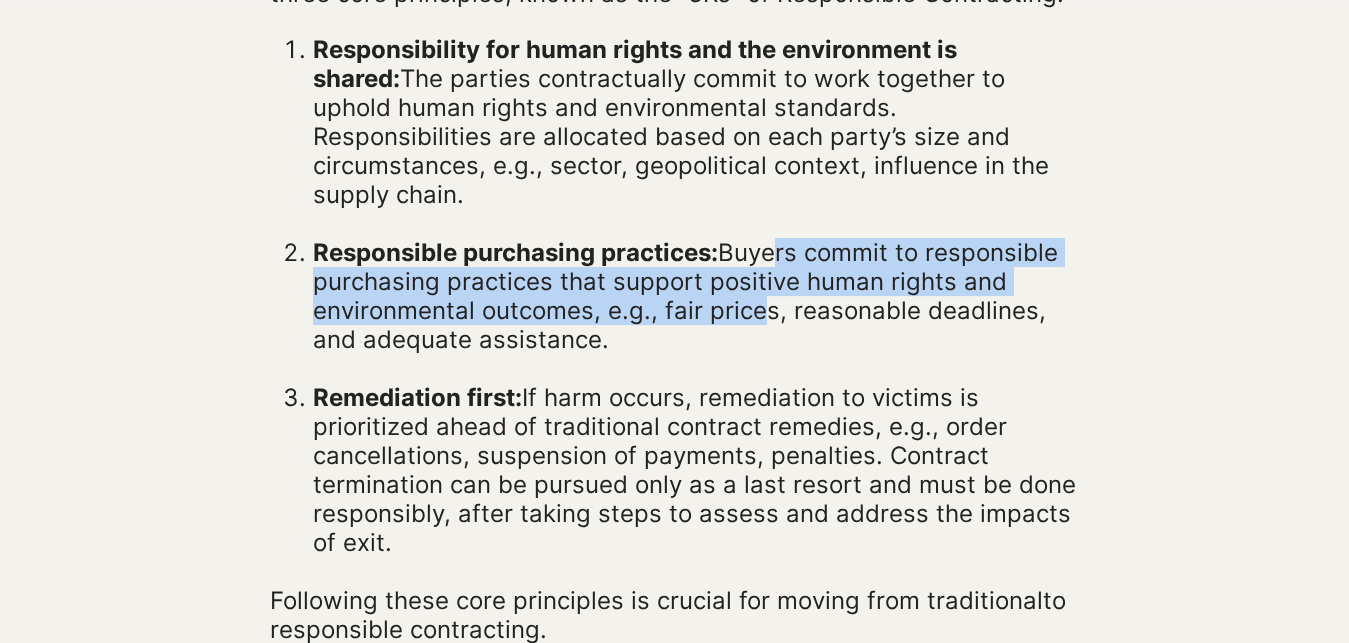 drag, startPoint x: 767, startPoint y: 230, endPoint x: 748, endPoint y: 292, distance: 64.84597 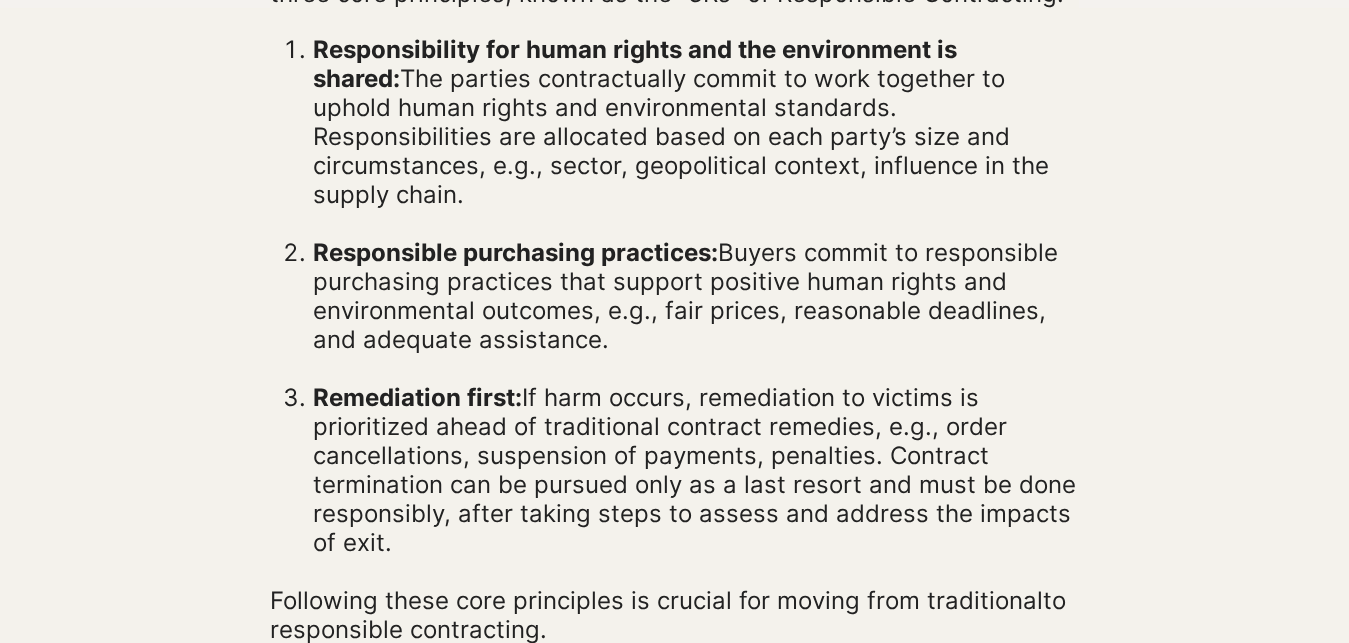 click on "Responsible purchasing practices:  Buyers commit to responsible purchasing practices that support positive human rights and environmental outcomes, e.g., fair prices, reasonable deadlines, and adequate assistance." at bounding box center (685, 296) 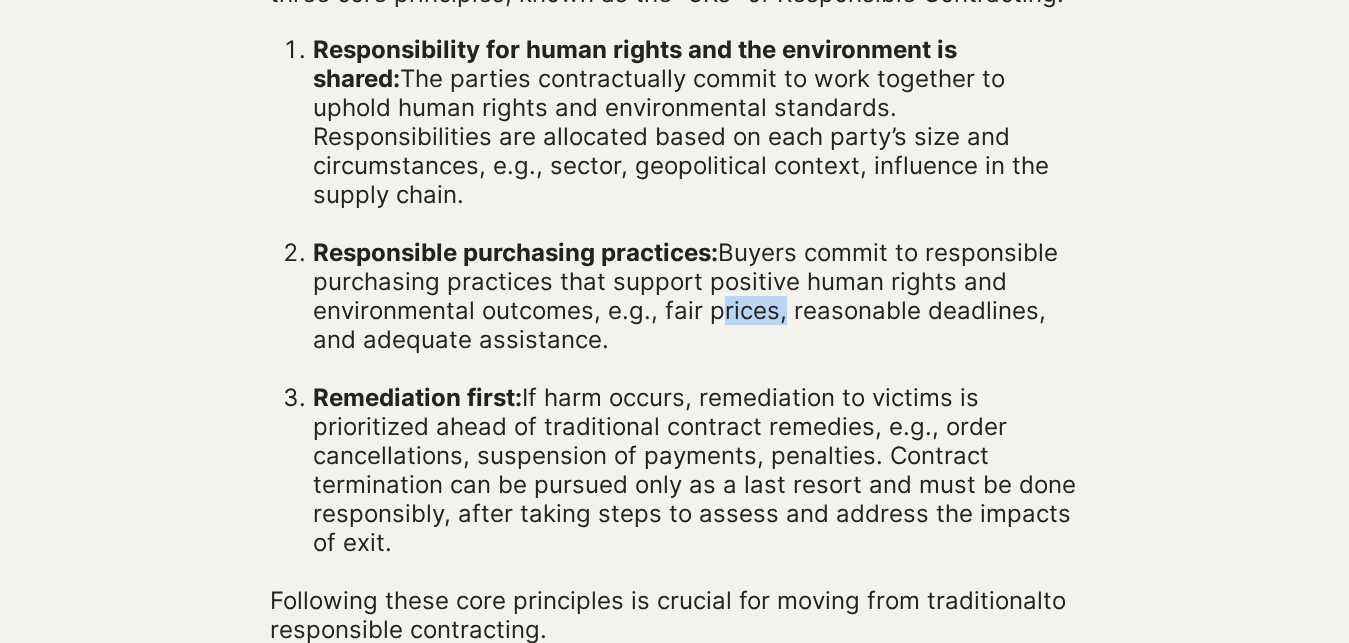 click on "Responsible purchasing practices:  Buyers commit to responsible purchasing practices that support positive human rights and environmental outcomes, e.g., fair prices, reasonable deadlines, and adequate assistance." at bounding box center [685, 296] 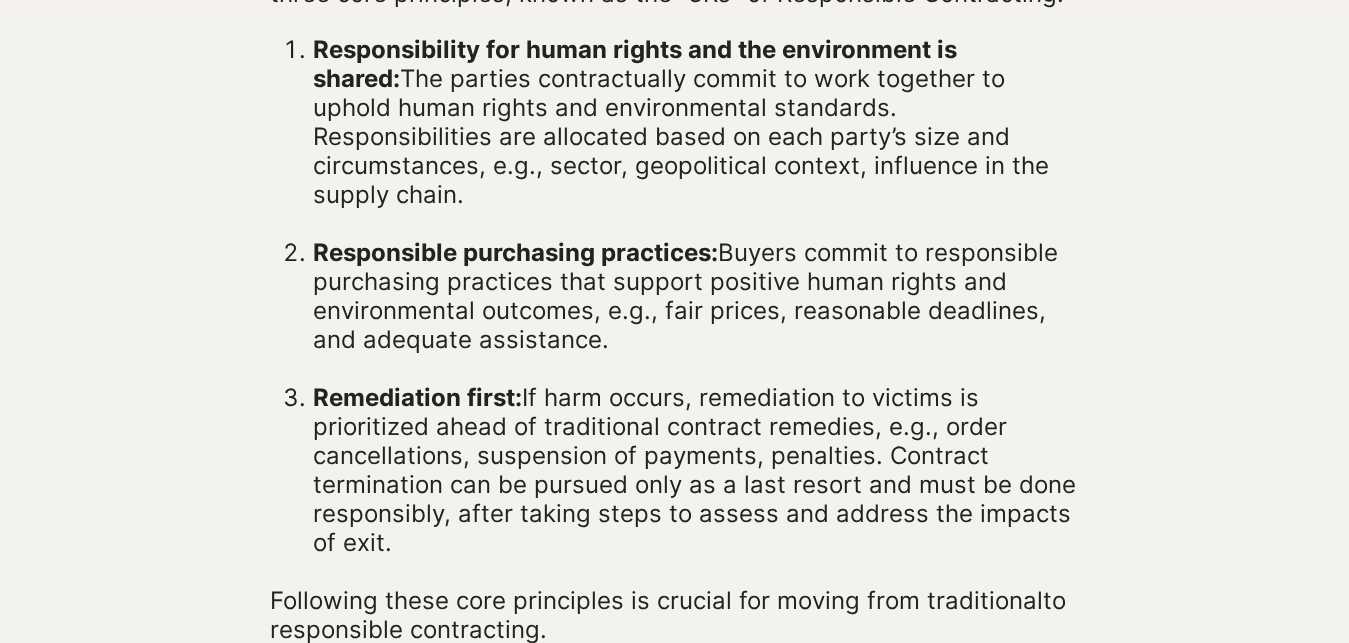 click on "Responsible purchasing practices:  Buyers commit to responsible purchasing practices that support positive human rights and environmental outcomes, e.g., fair prices, reasonable deadlines, and adequate assistance." at bounding box center [685, 296] 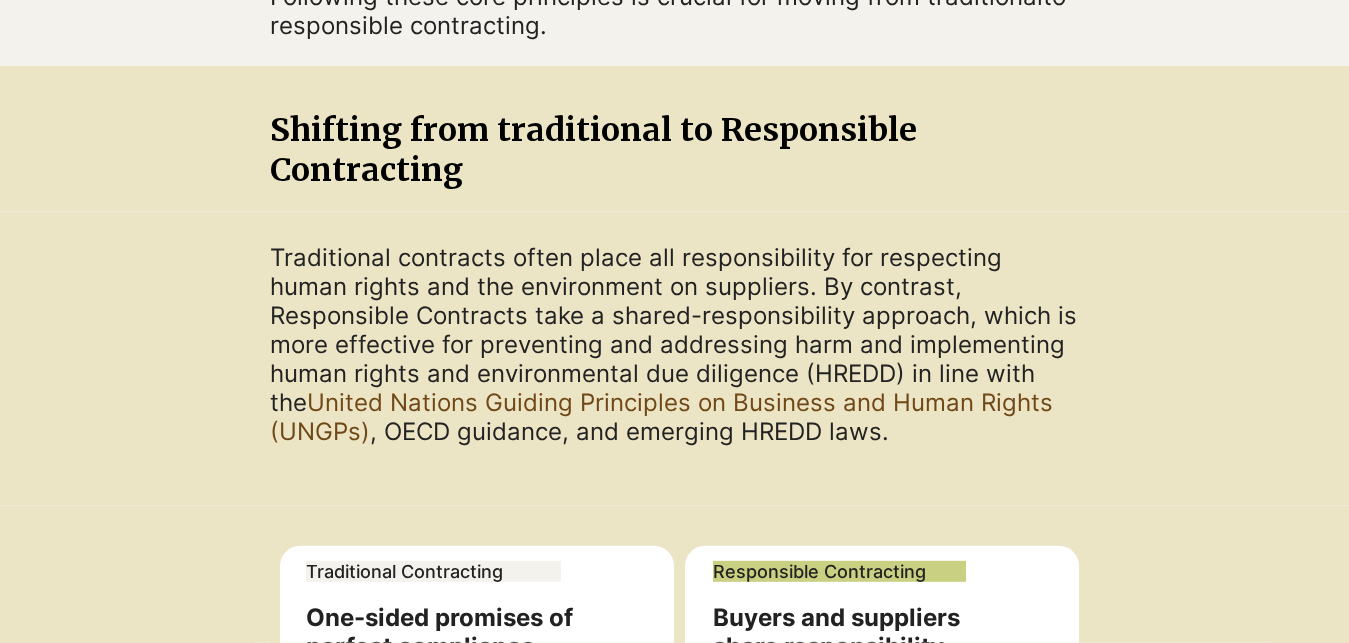 scroll, scrollTop: 1343, scrollLeft: 0, axis: vertical 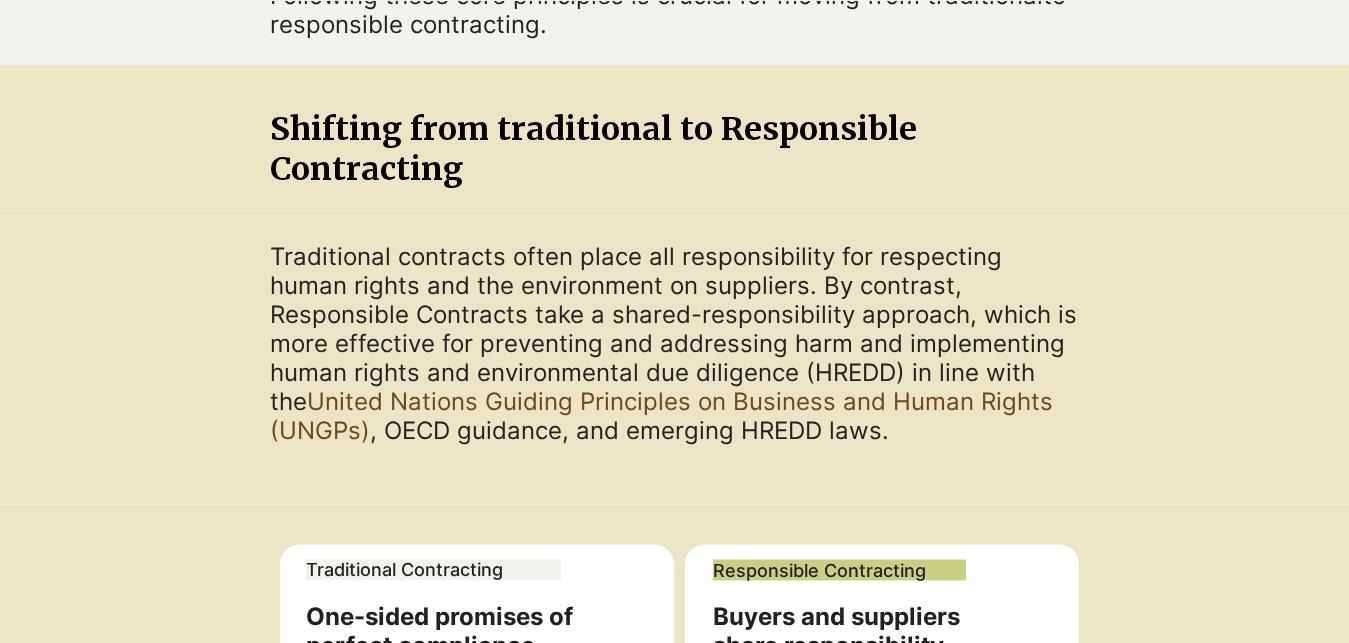 click on "Traditional contracts often place all responsibility for respecting human rights and the environment on suppliers. By contrast, Responsible Contracts take a shared-responsibility approach, which is more effective for preventing and addressing harm and implementing human rights and environmental due diligence (HREDD) in line with the  United Nations Guiding Principles on Business and Human Rights (UNGPs) , OECD guidance, and emerging HREDD laws." at bounding box center [673, 342] 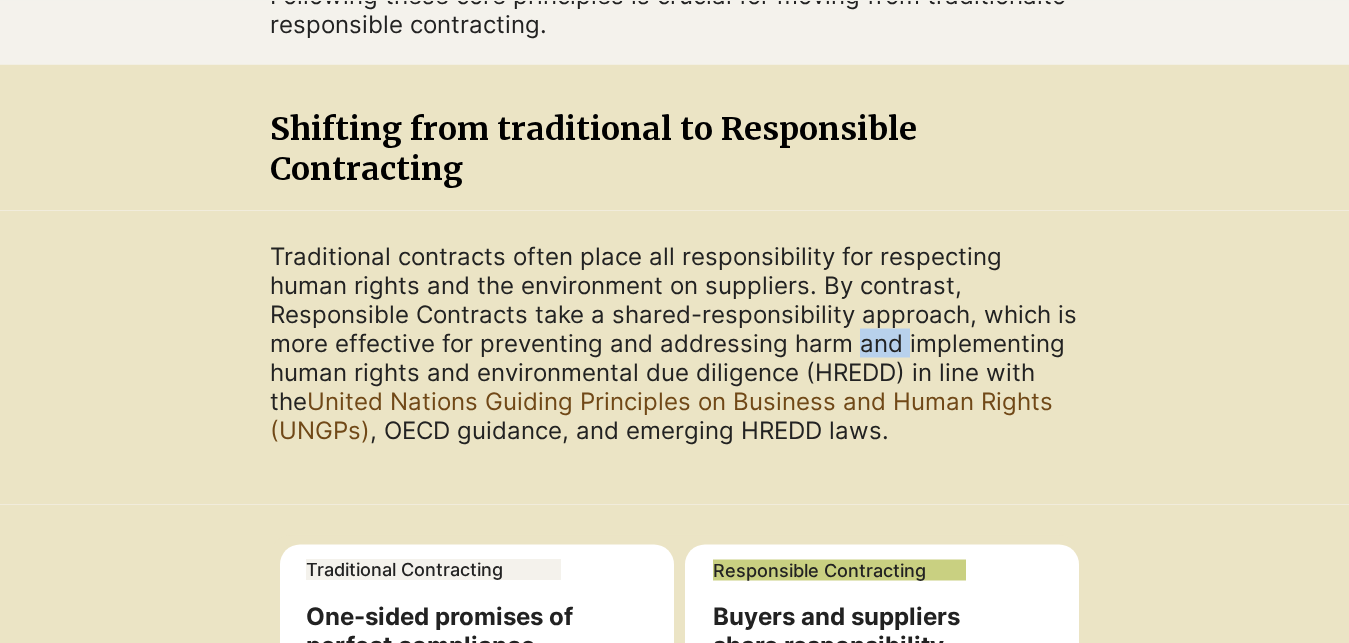 click on "Traditional contracts often place all responsibility for respecting human rights and the environment on suppliers. By contrast, Responsible Contracts take a shared-responsibility approach, which is more effective for preventing and addressing harm and implementing human rights and environmental due diligence (HREDD) in line with the  United Nations Guiding Principles on Business and Human Rights (UNGPs) , OECD guidance, and emerging HREDD laws." at bounding box center (673, 342) 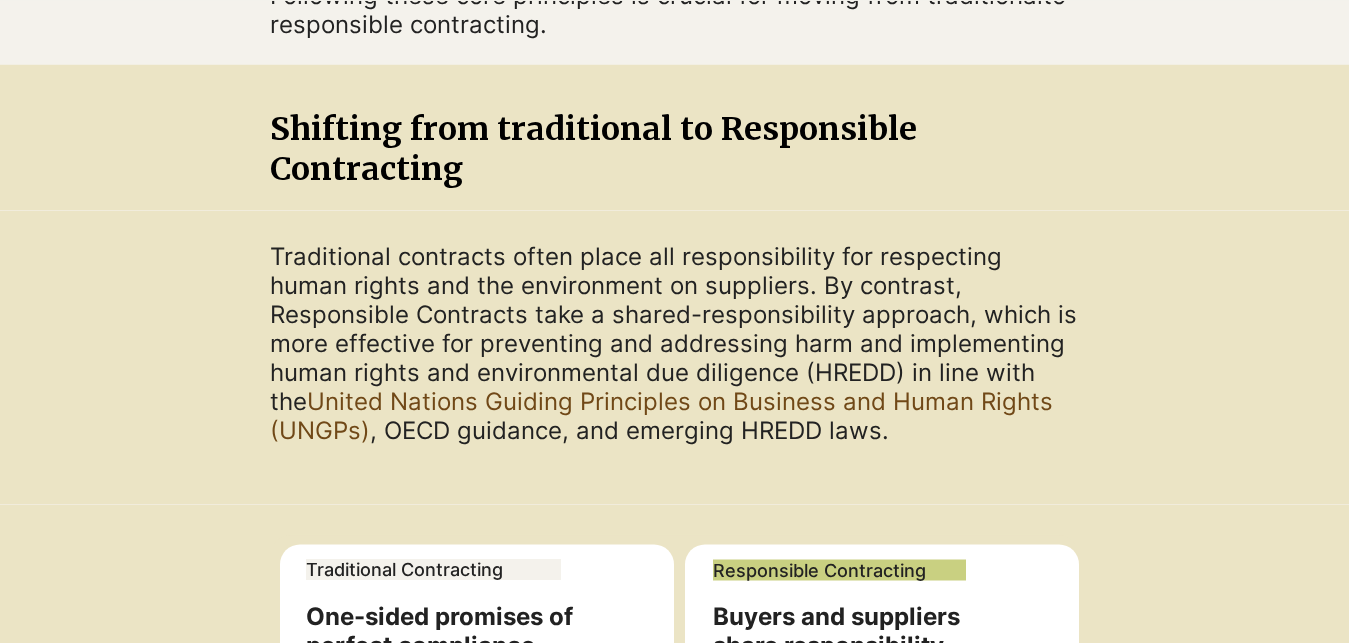 click on "Traditional contracts often place all responsibility for respecting human rights and the environment on suppliers. By contrast, Responsible Contracts take a shared-responsibility approach, which is more effective for preventing and addressing harm and implementing human rights and environmental due diligence (HREDD) in line with the  United Nations Guiding Principles on Business and Human Rights (UNGPs) , OECD guidance, and emerging HREDD laws." at bounding box center (673, 342) 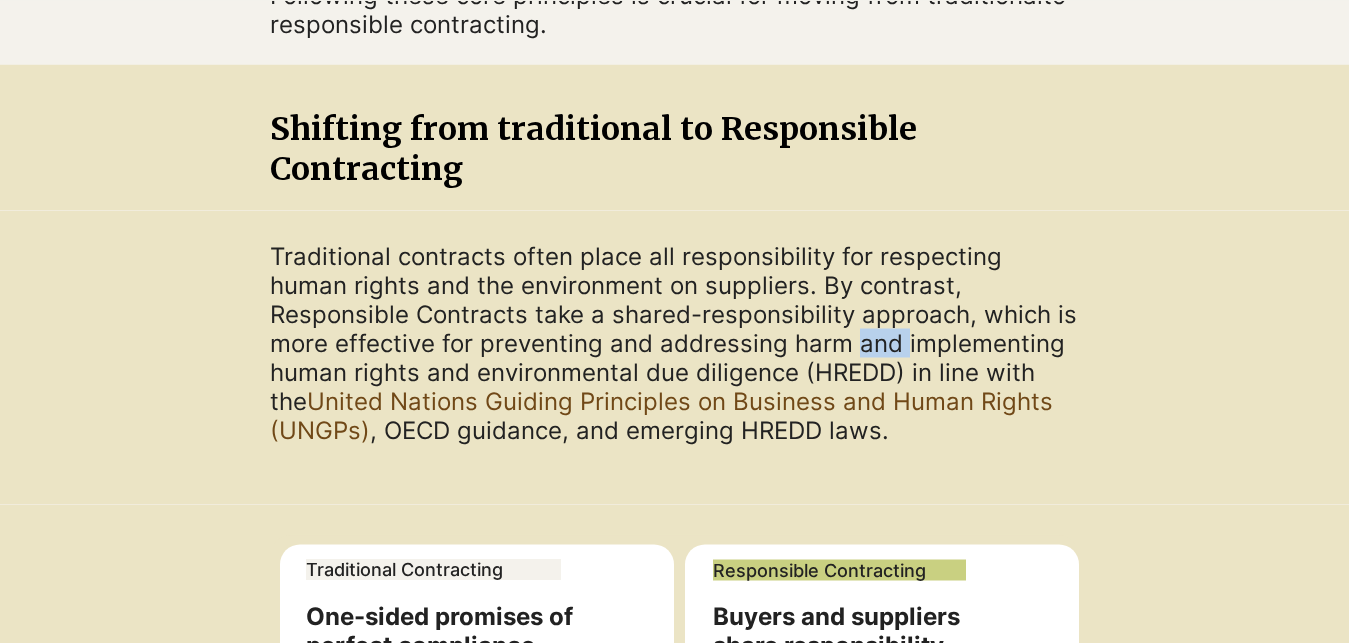 click on "Traditional contracts often place all responsibility for respecting human rights and the environment on suppliers. By contrast, Responsible Contracts take a shared-responsibility approach, which is more effective for preventing and addressing harm and implementing human rights and environmental due diligence (HREDD) in line with the  United Nations Guiding Principles on Business and Human Rights (UNGPs) , OECD guidance, and emerging HREDD laws." at bounding box center [673, 342] 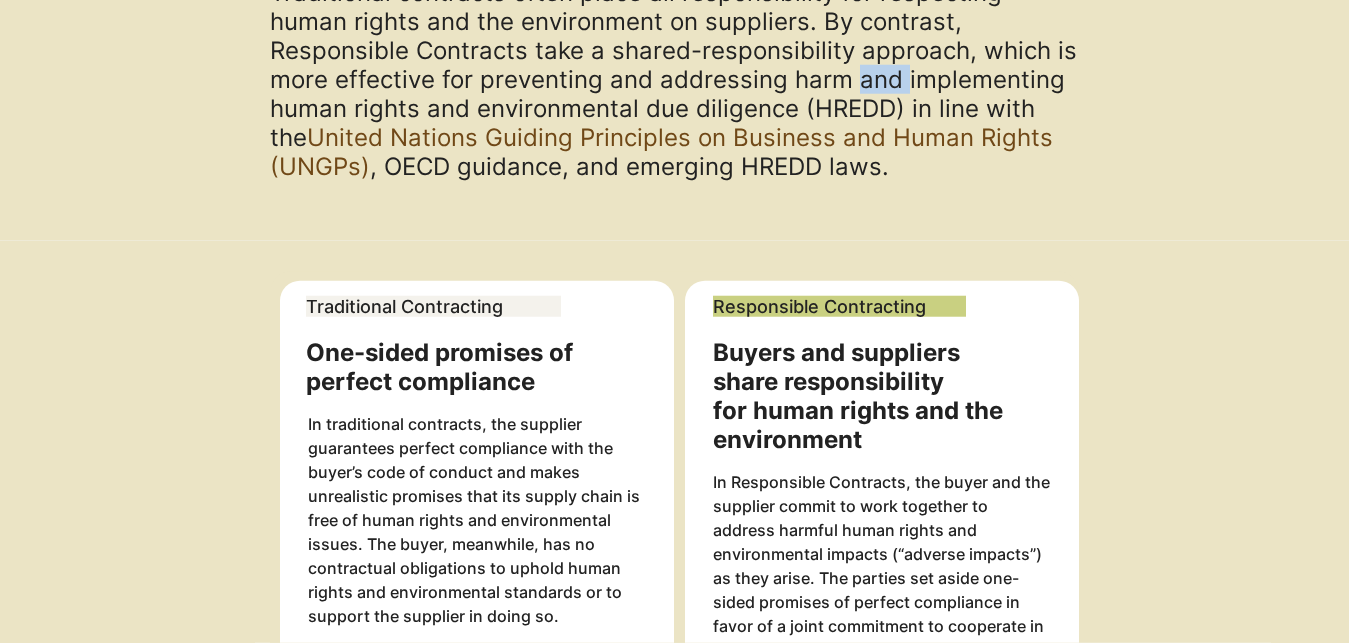 scroll, scrollTop: 1632, scrollLeft: 0, axis: vertical 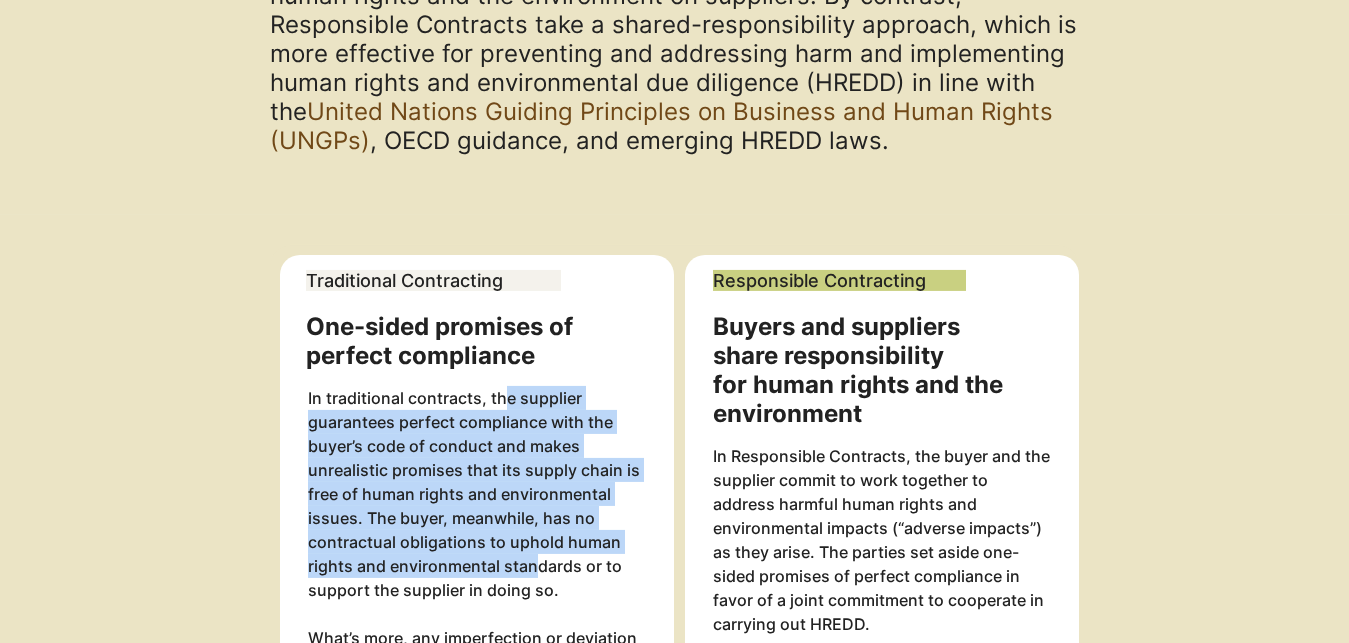 drag, startPoint x: 508, startPoint y: 369, endPoint x: 536, endPoint y: 533, distance: 166.37308 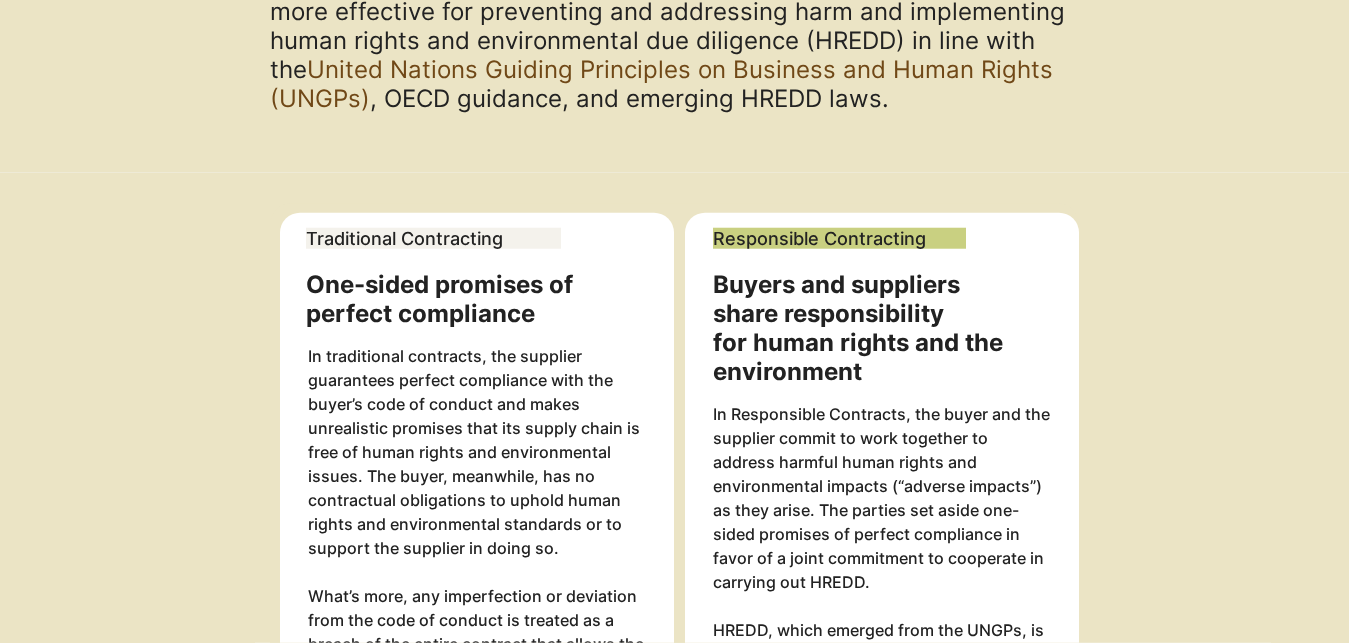 scroll, scrollTop: 1677, scrollLeft: 0, axis: vertical 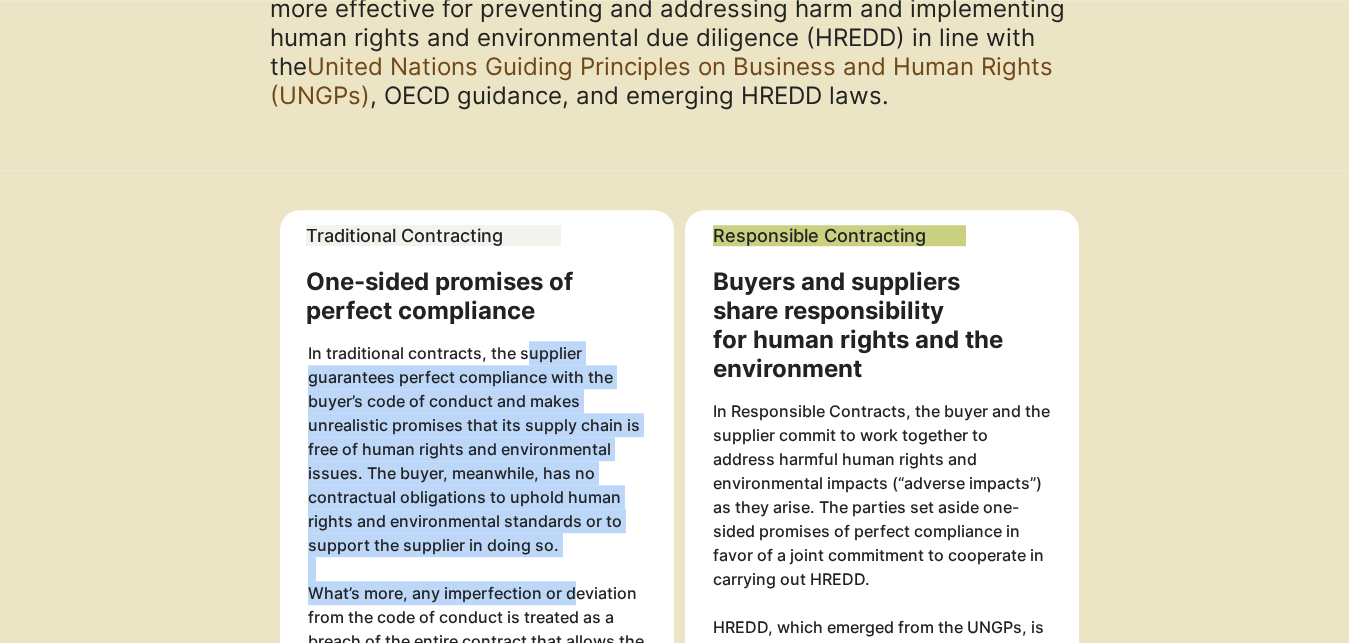 drag, startPoint x: 531, startPoint y: 339, endPoint x: 571, endPoint y: 561, distance: 225.57481 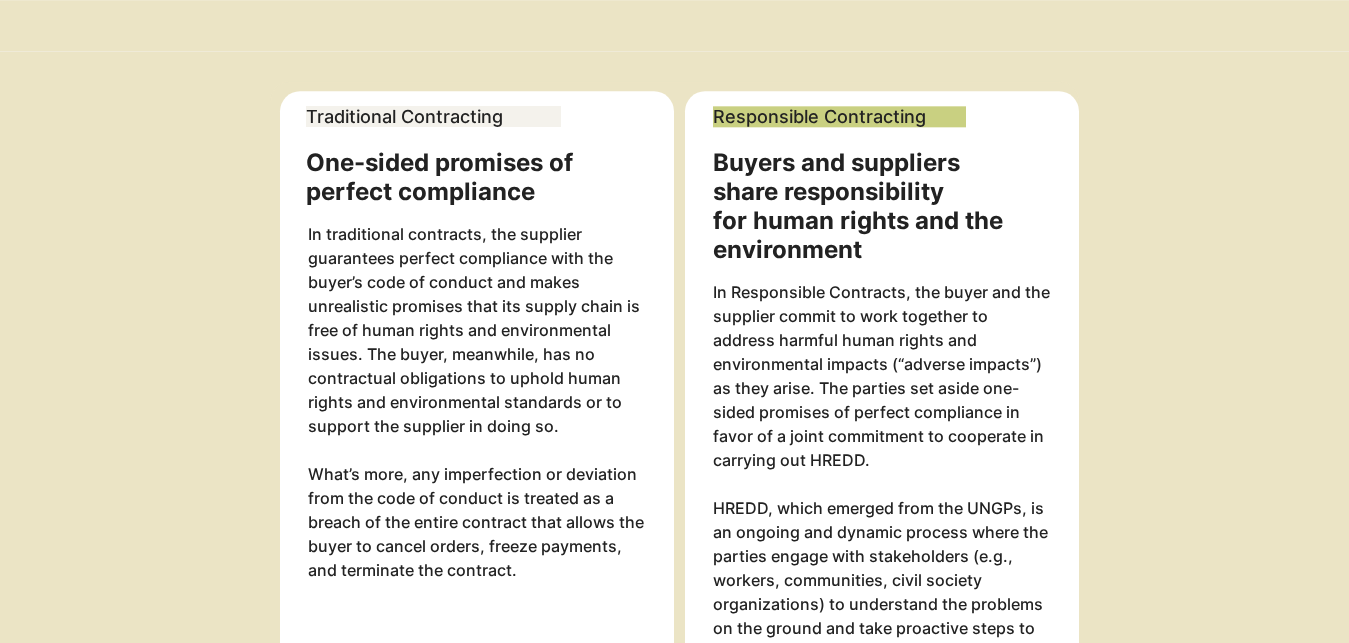 scroll, scrollTop: 1806, scrollLeft: 0, axis: vertical 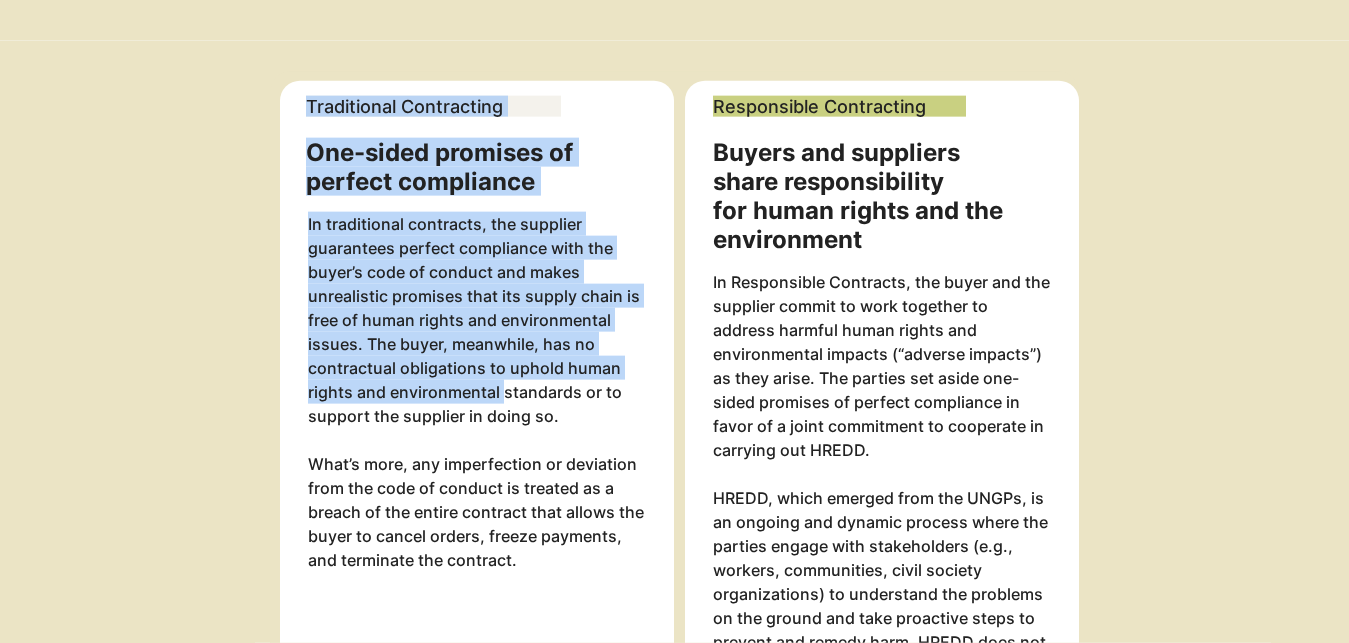 drag, startPoint x: 504, startPoint y: 367, endPoint x: 536, endPoint y: 547, distance: 182.82231 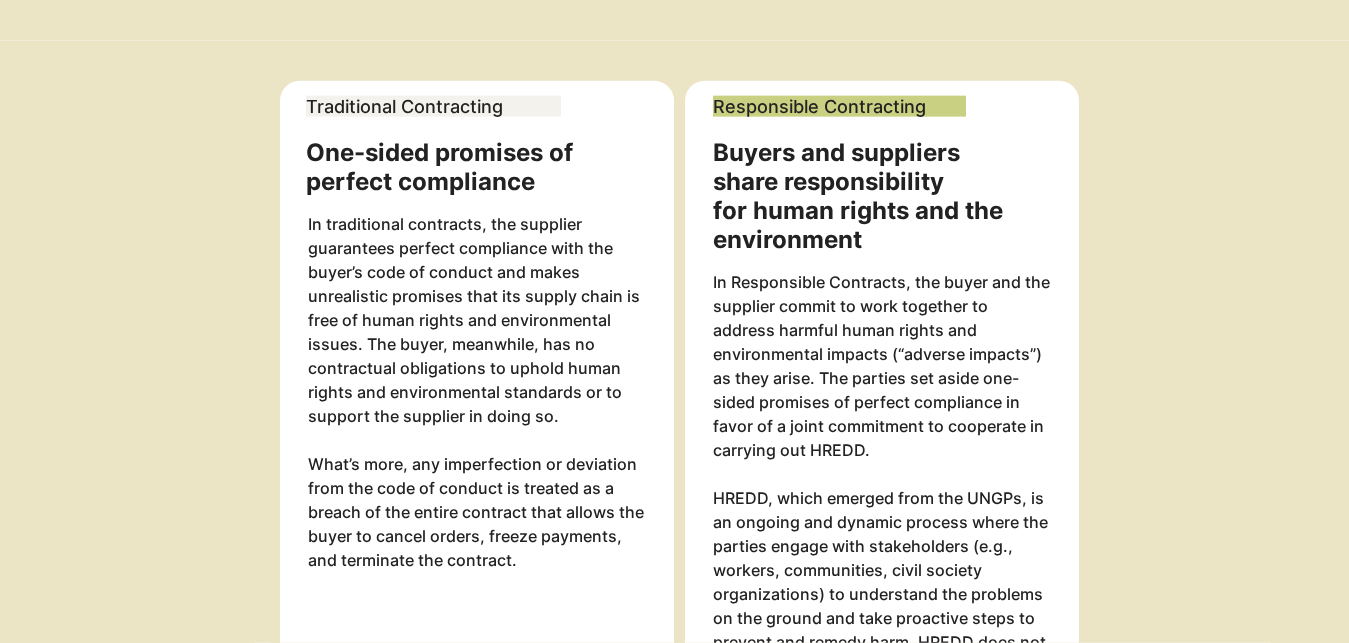 click at bounding box center [477, 428] 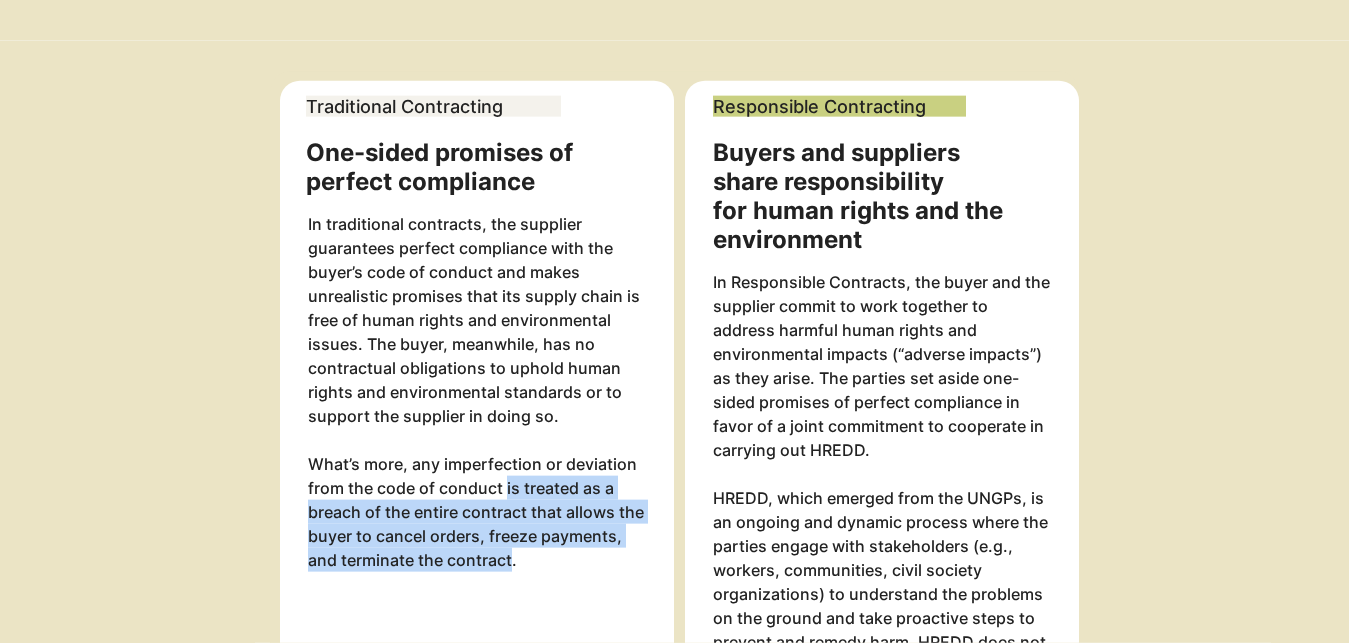 drag, startPoint x: 507, startPoint y: 461, endPoint x: 513, endPoint y: 542, distance: 81.22192 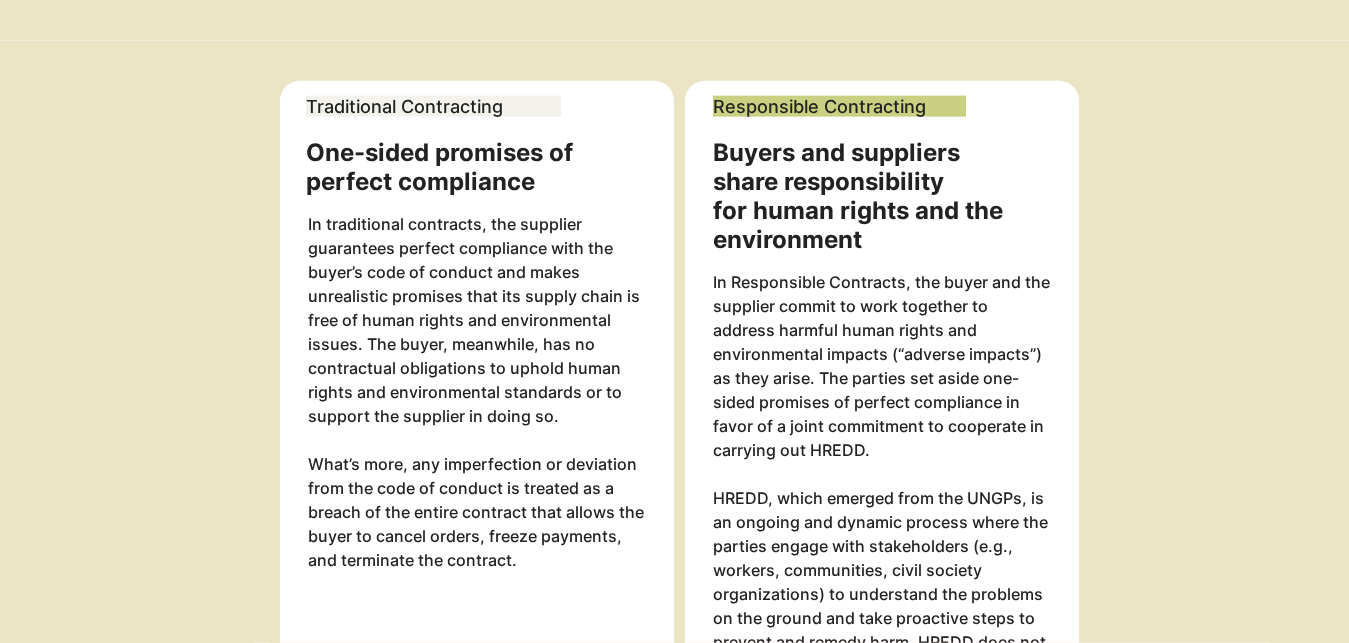 click at bounding box center [477, 428] 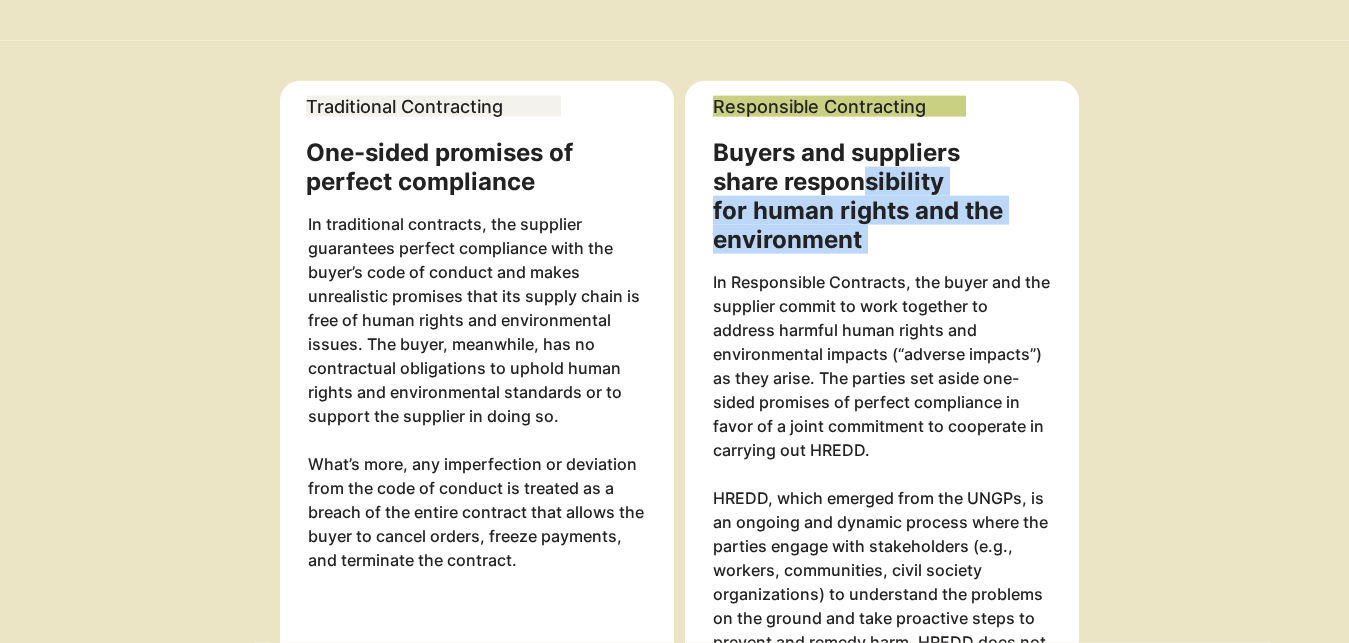 drag, startPoint x: 865, startPoint y: 153, endPoint x: 897, endPoint y: 415, distance: 263.94696 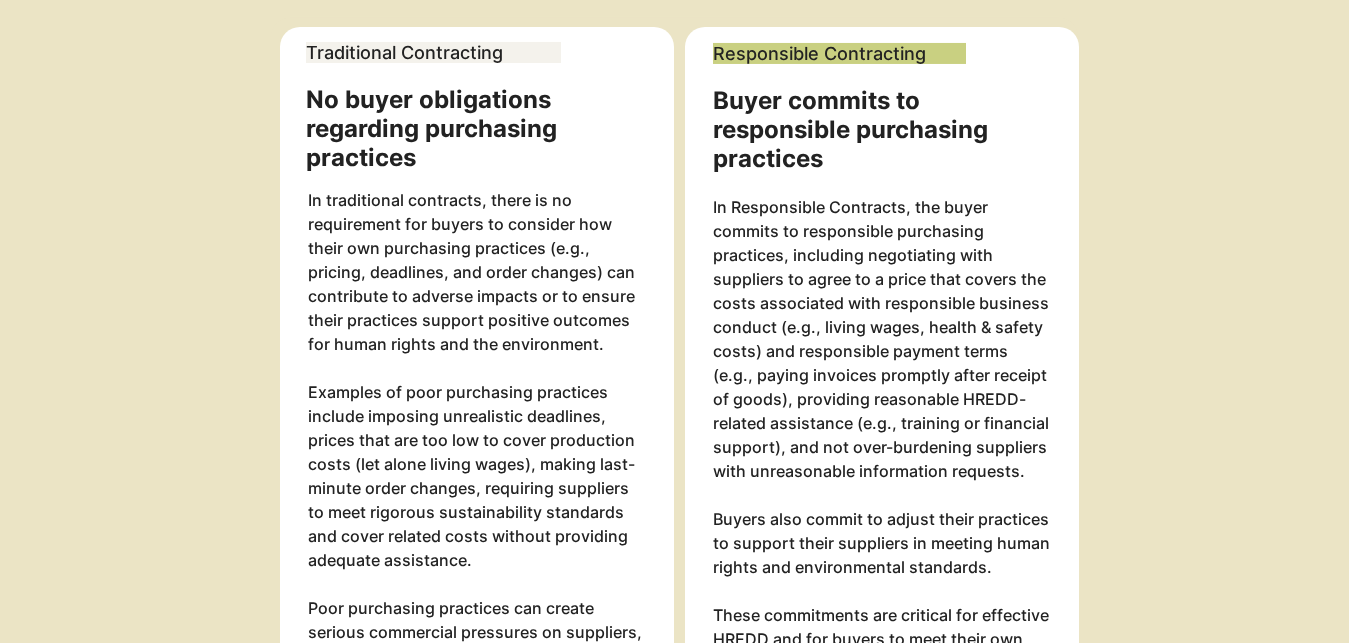 scroll, scrollTop: 2642, scrollLeft: 0, axis: vertical 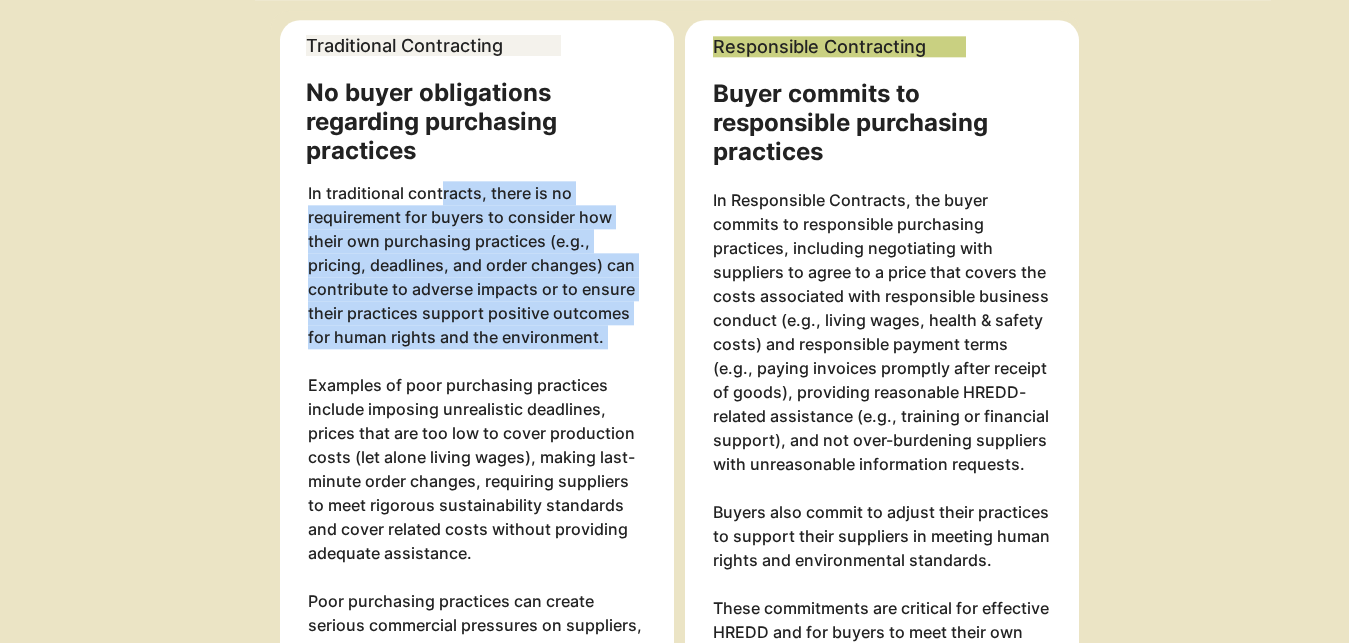 drag, startPoint x: 441, startPoint y: 169, endPoint x: 440, endPoint y: 330, distance: 161.00311 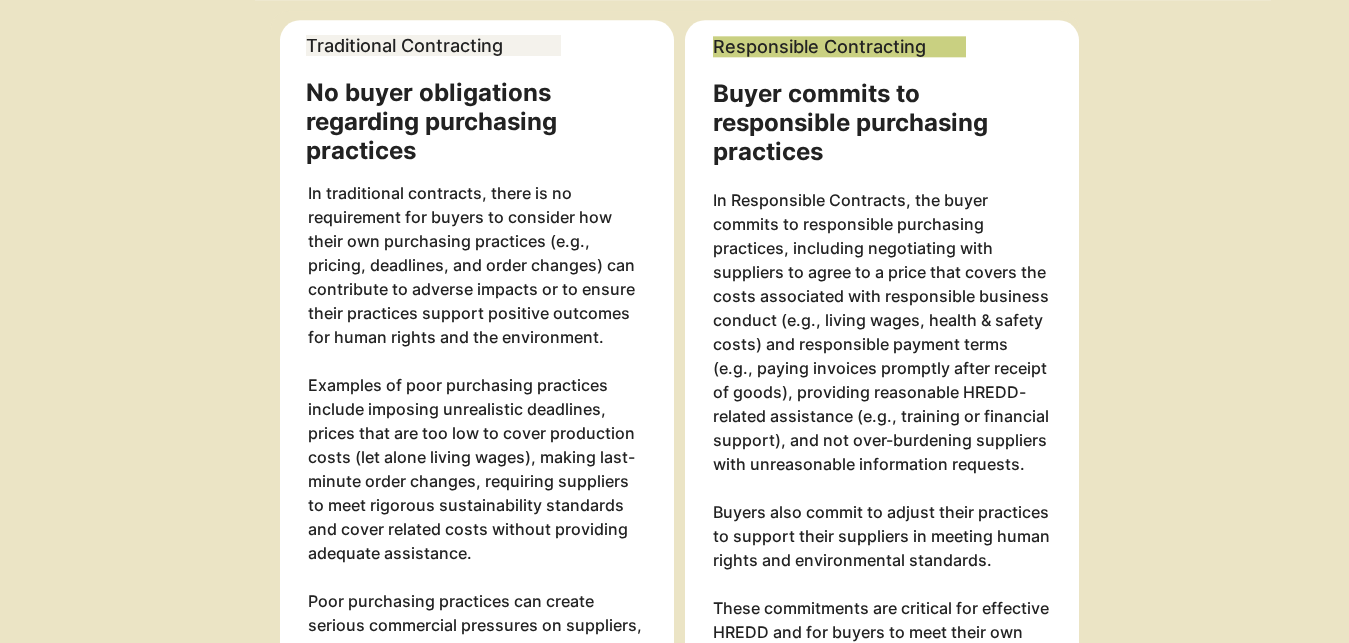 click on "In traditional contracts, there is no requirement for buyers to consider how their own purchasing practices (e.g., pricing, deadlines, and order changes) can contribute to adverse impacts or to ensure their practices support positive outcomes for human rights and the environment.
Examples of poor purchasing practices include imposing unrealistic deadlines, prices that are too low to cover production costs (let alone living wages), making last-minute order changes, requiring suppliers to meet rigorous sustainability standards and cover related costs without providing adequate assistance." at bounding box center [477, 373] 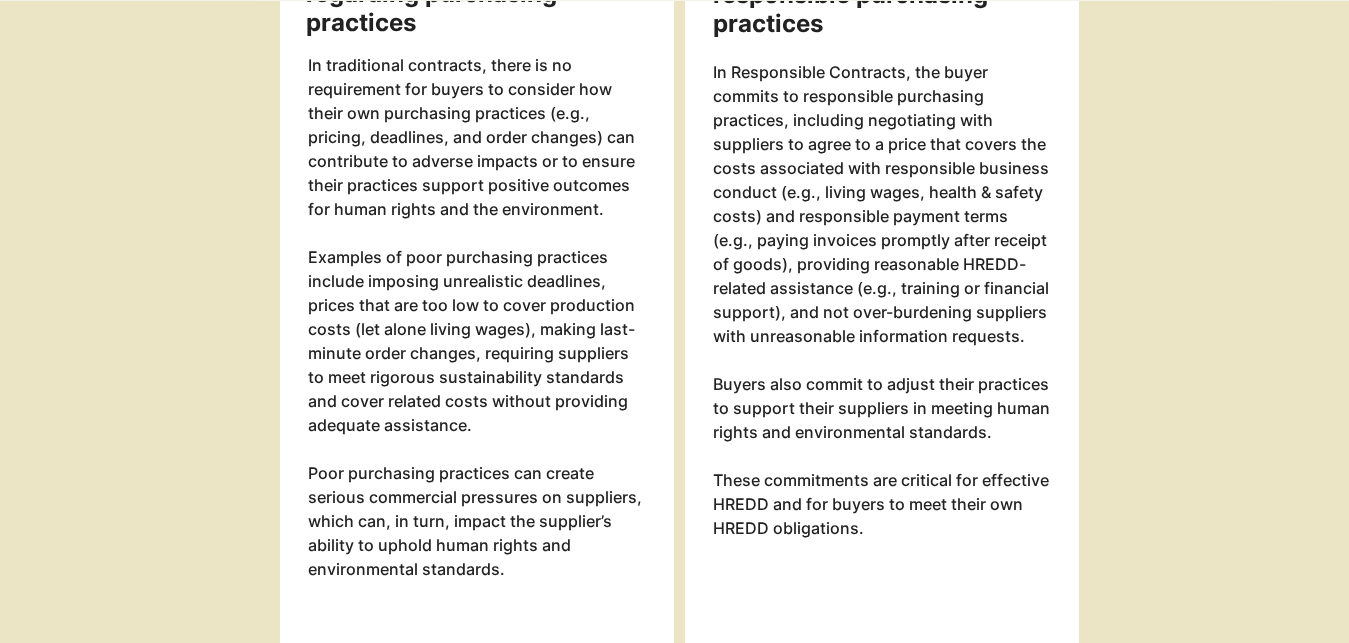 scroll, scrollTop: 2781, scrollLeft: 0, axis: vertical 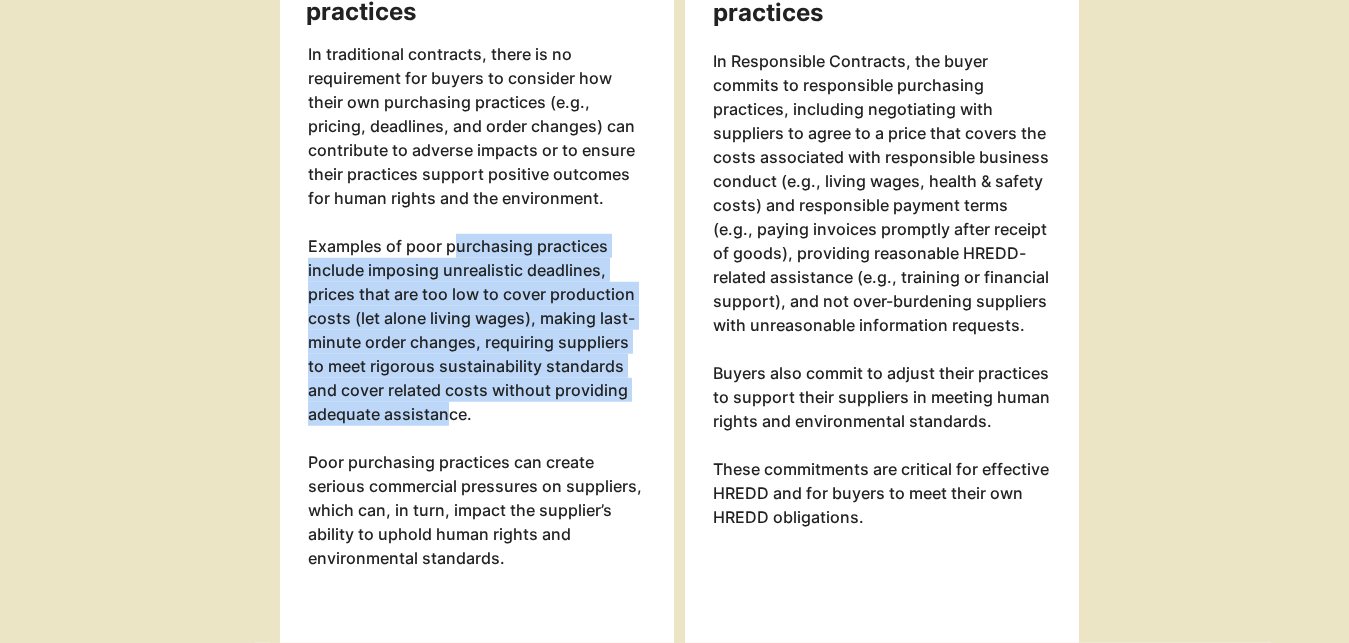 drag, startPoint x: 447, startPoint y: 212, endPoint x: 437, endPoint y: 395, distance: 183.27303 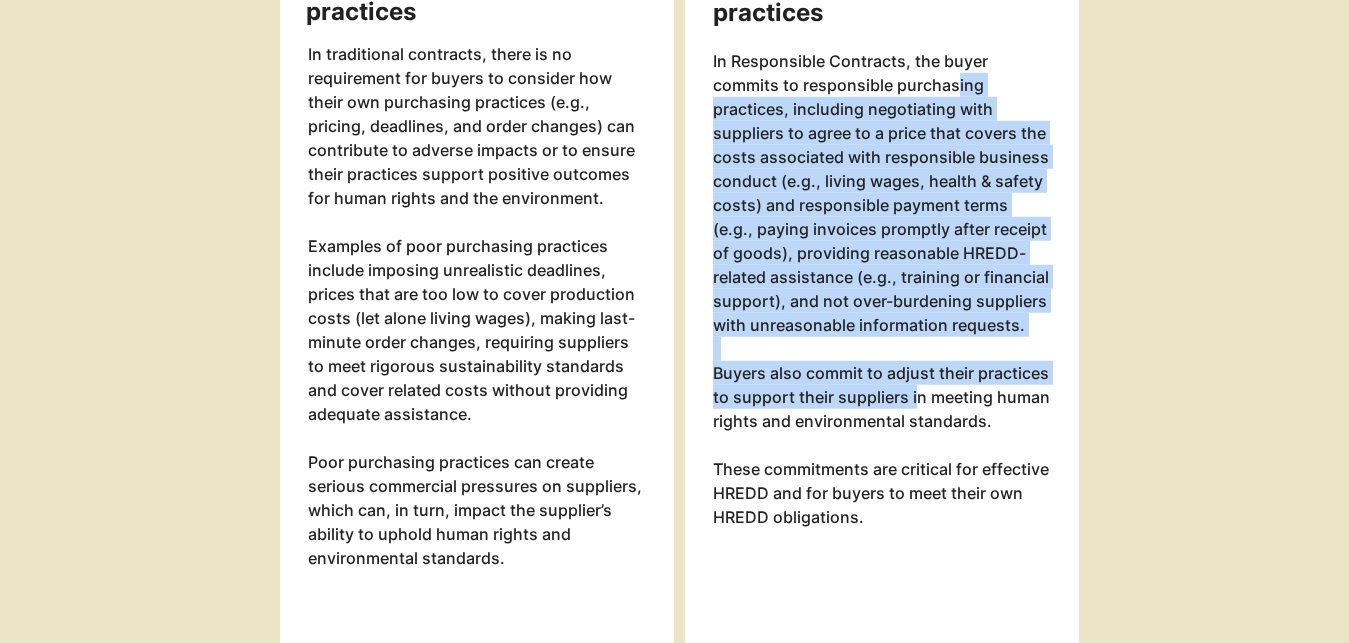 drag, startPoint x: 954, startPoint y: 67, endPoint x: 914, endPoint y: 364, distance: 299.6815 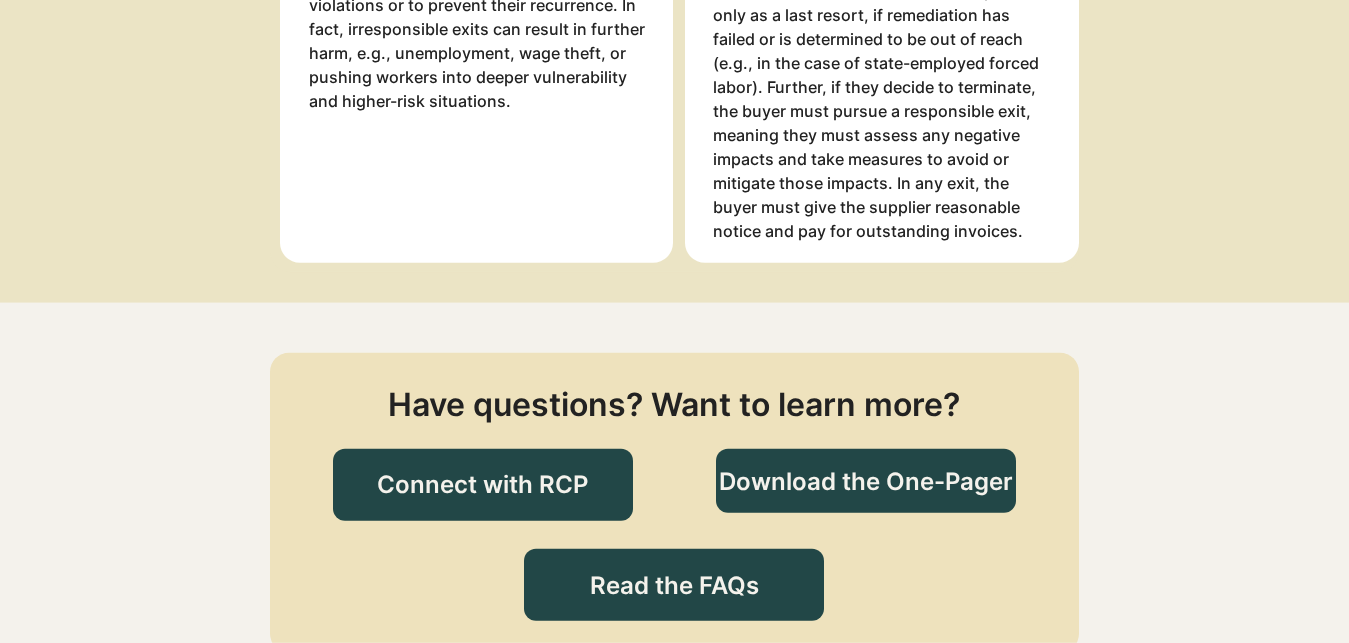 scroll, scrollTop: 4132, scrollLeft: 0, axis: vertical 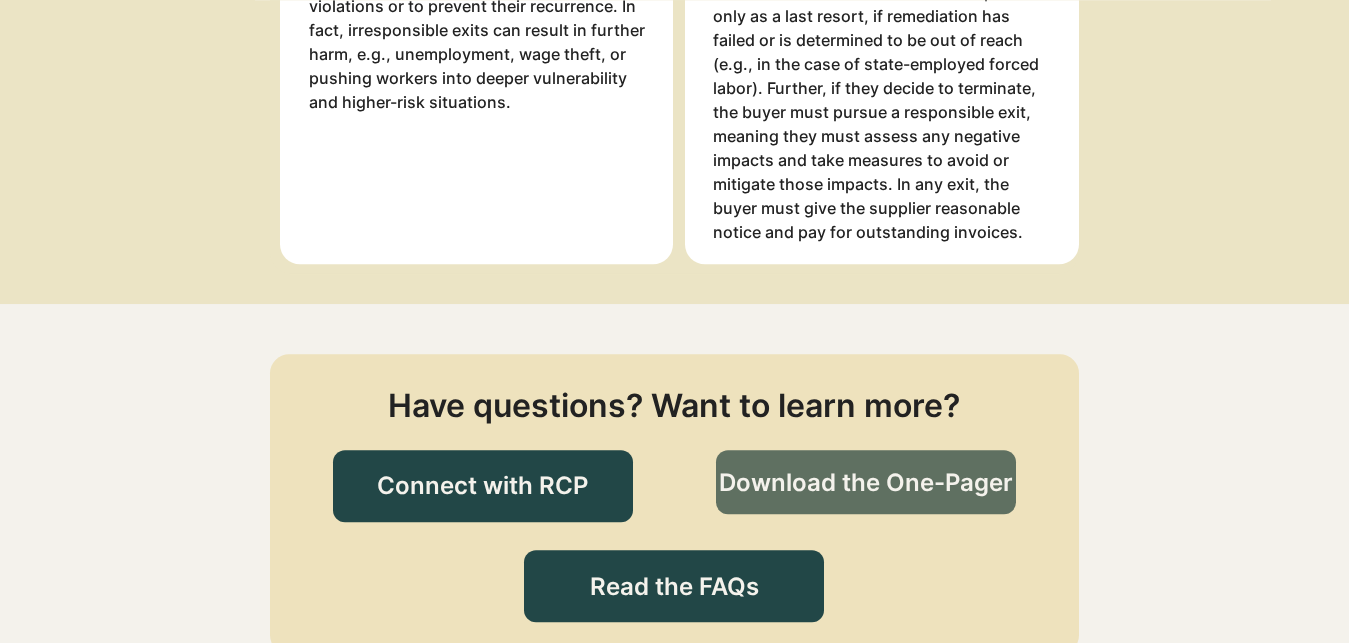 click on "Download the One-Pager" at bounding box center (866, 483) 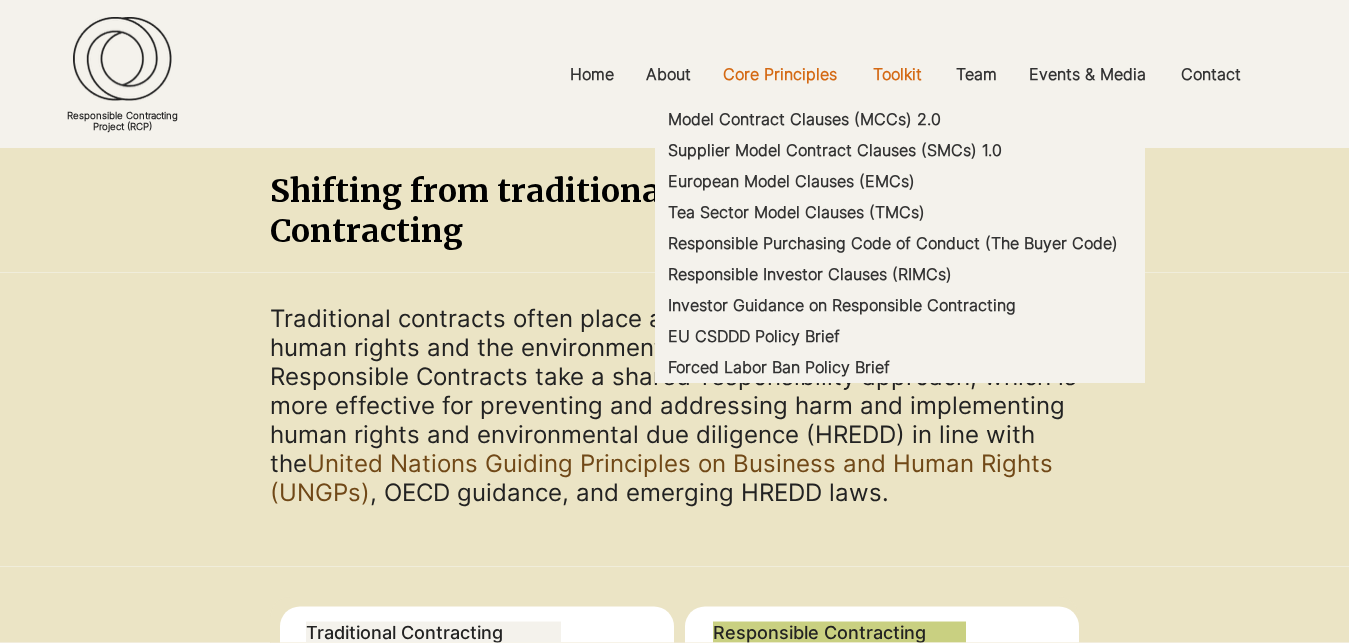 scroll, scrollTop: 1279, scrollLeft: 0, axis: vertical 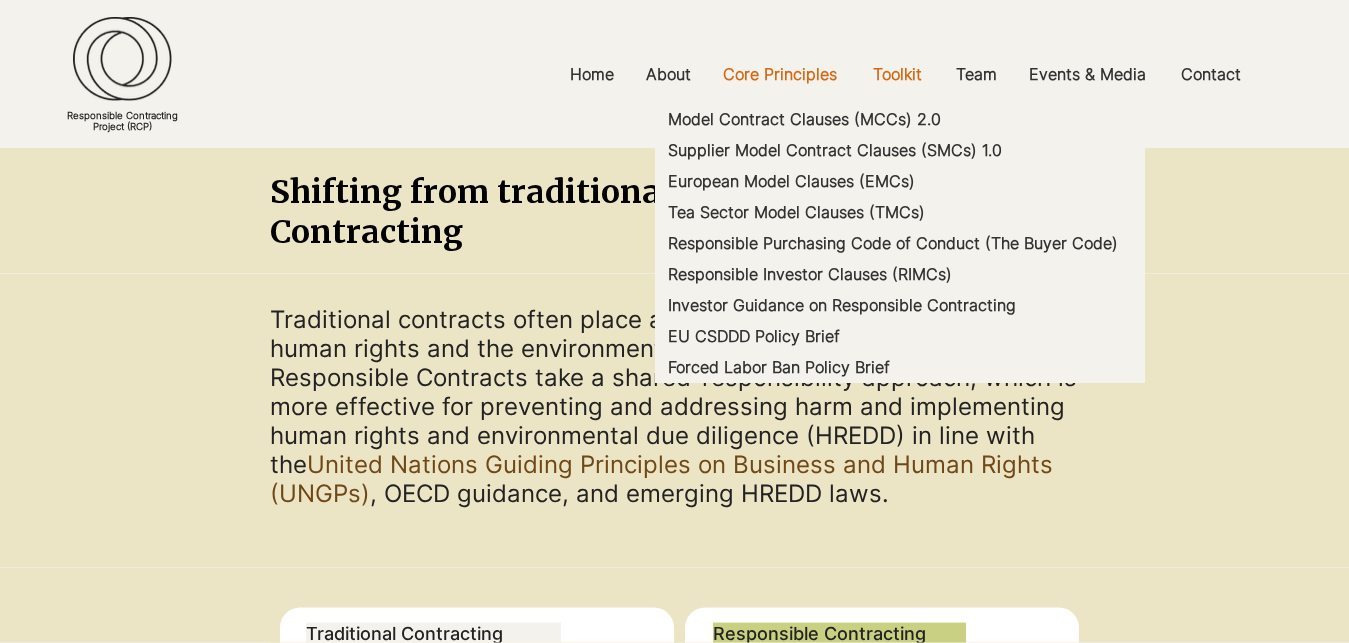 click on "Toolkit" at bounding box center [897, 74] 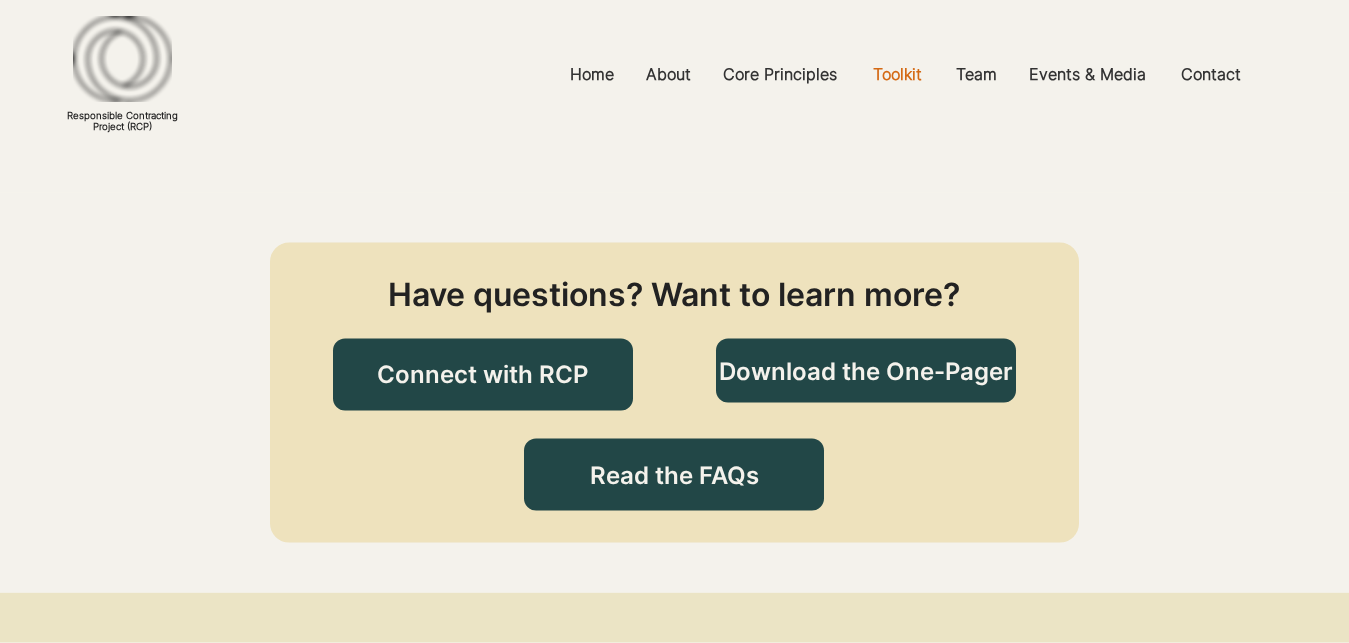 scroll, scrollTop: 0, scrollLeft: 0, axis: both 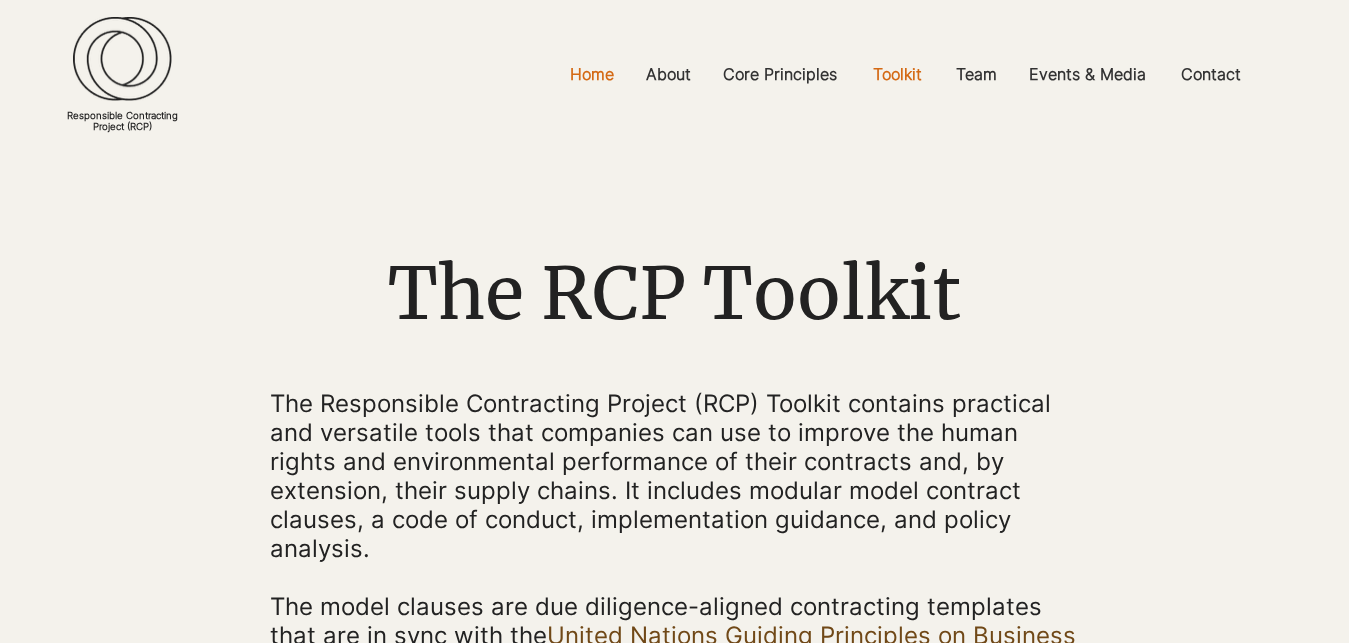 click on "Home" at bounding box center [592, 74] 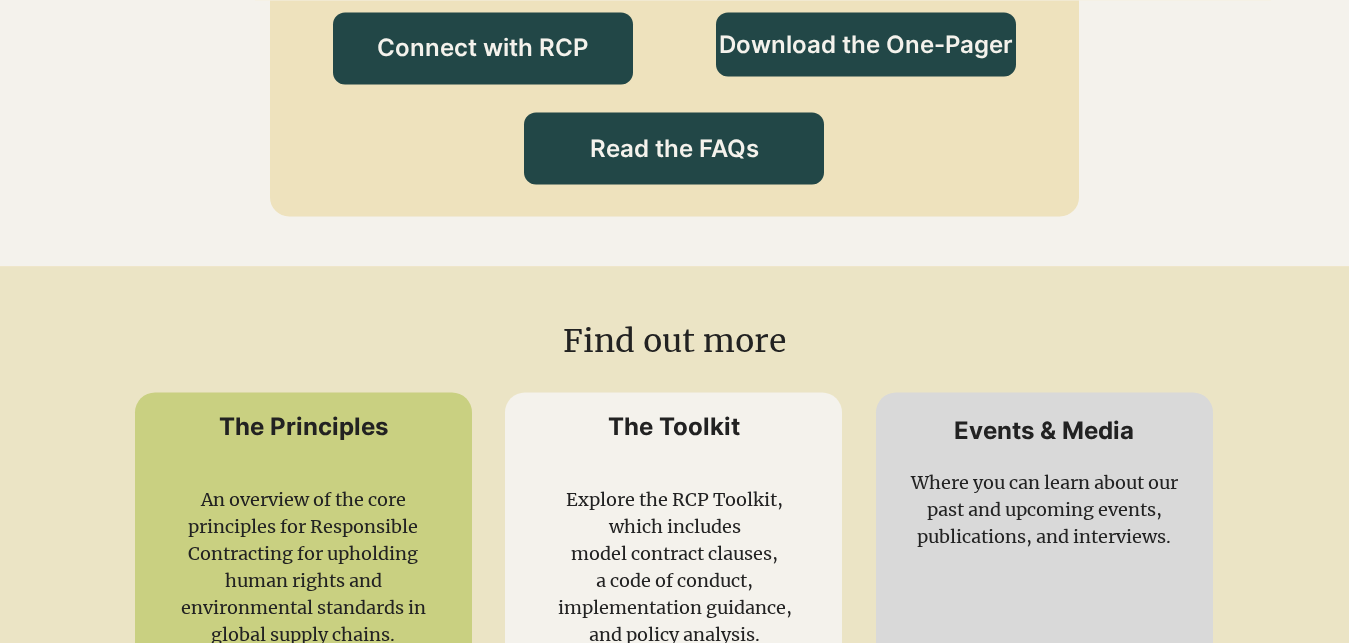 scroll, scrollTop: 2016, scrollLeft: 0, axis: vertical 